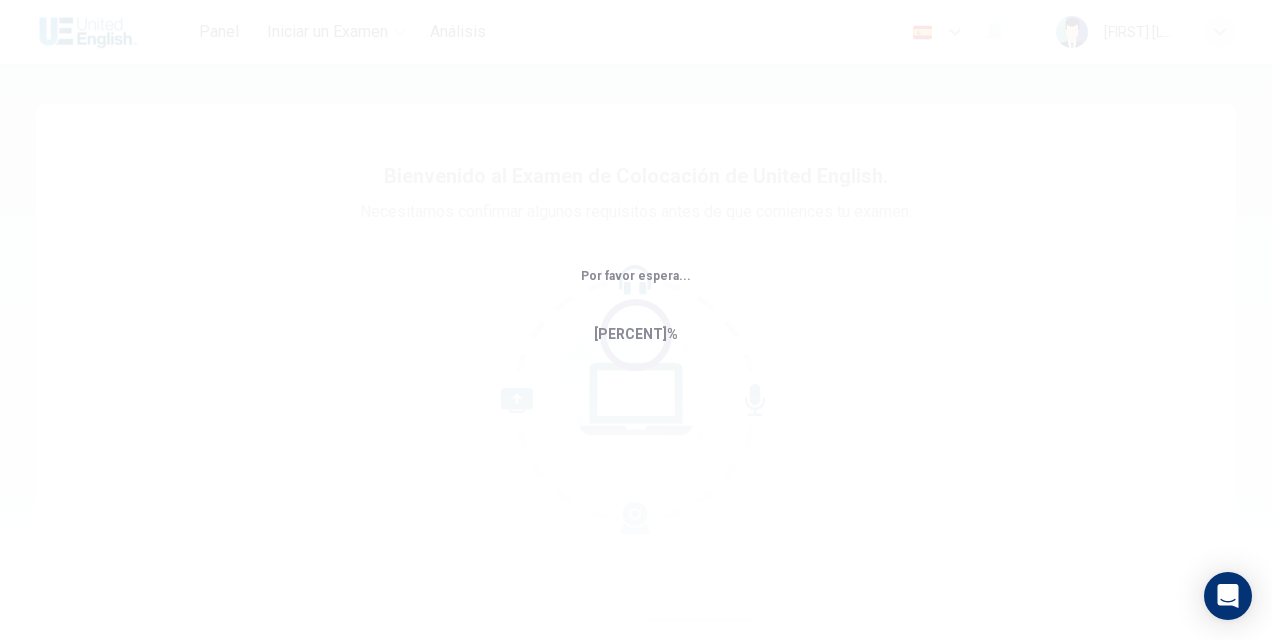 scroll, scrollTop: 0, scrollLeft: 0, axis: both 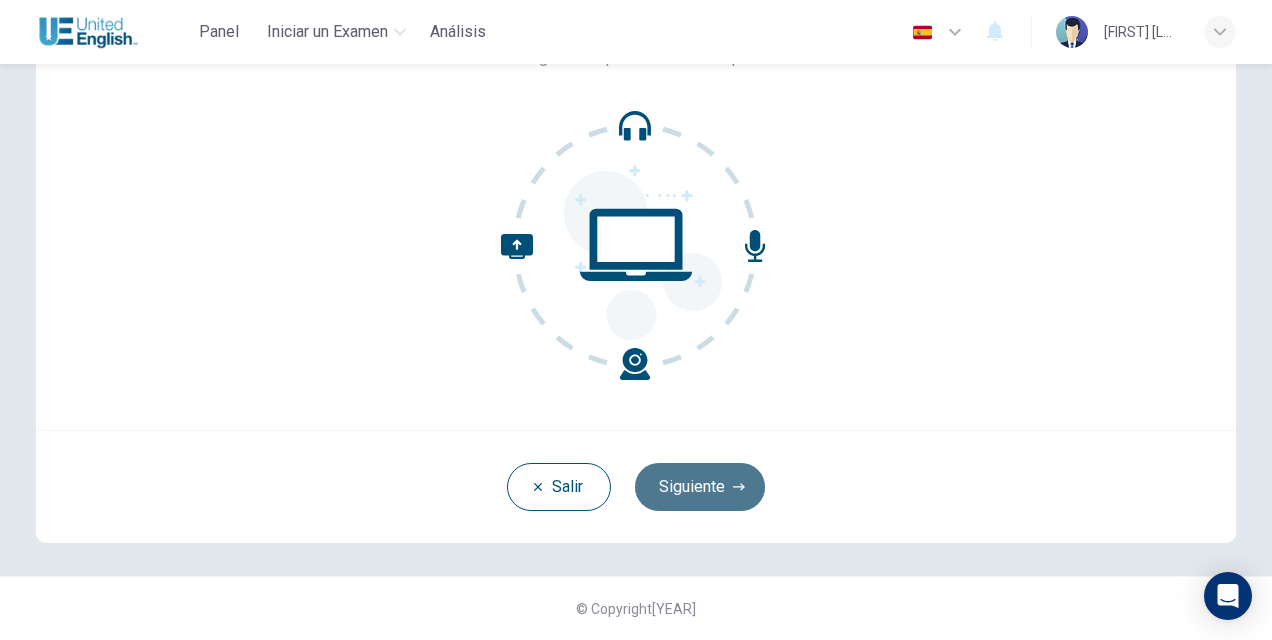 click on "Siguiente" at bounding box center [700, 487] 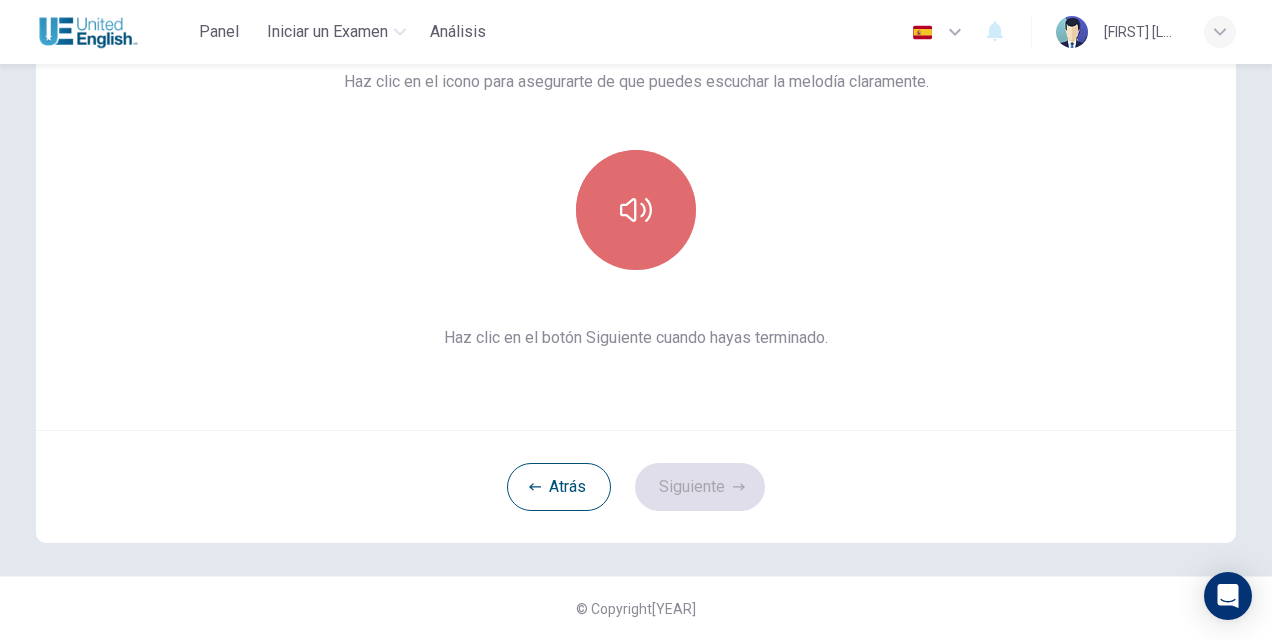 click at bounding box center [636, 210] 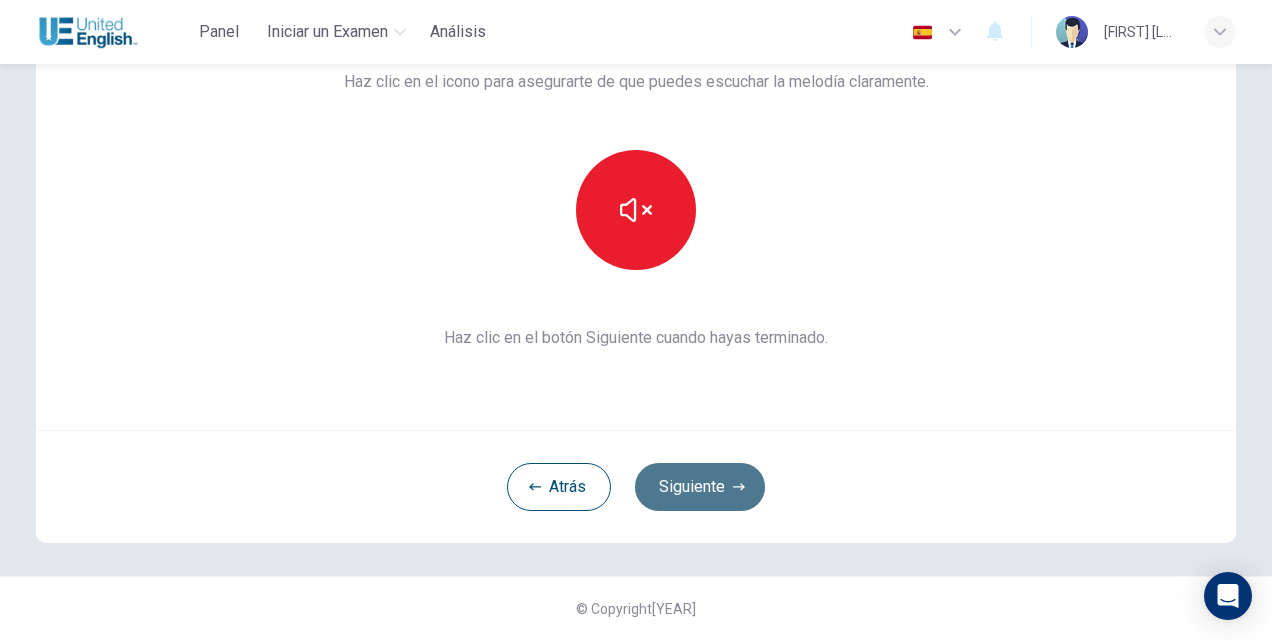 click on "Siguiente" at bounding box center [700, 487] 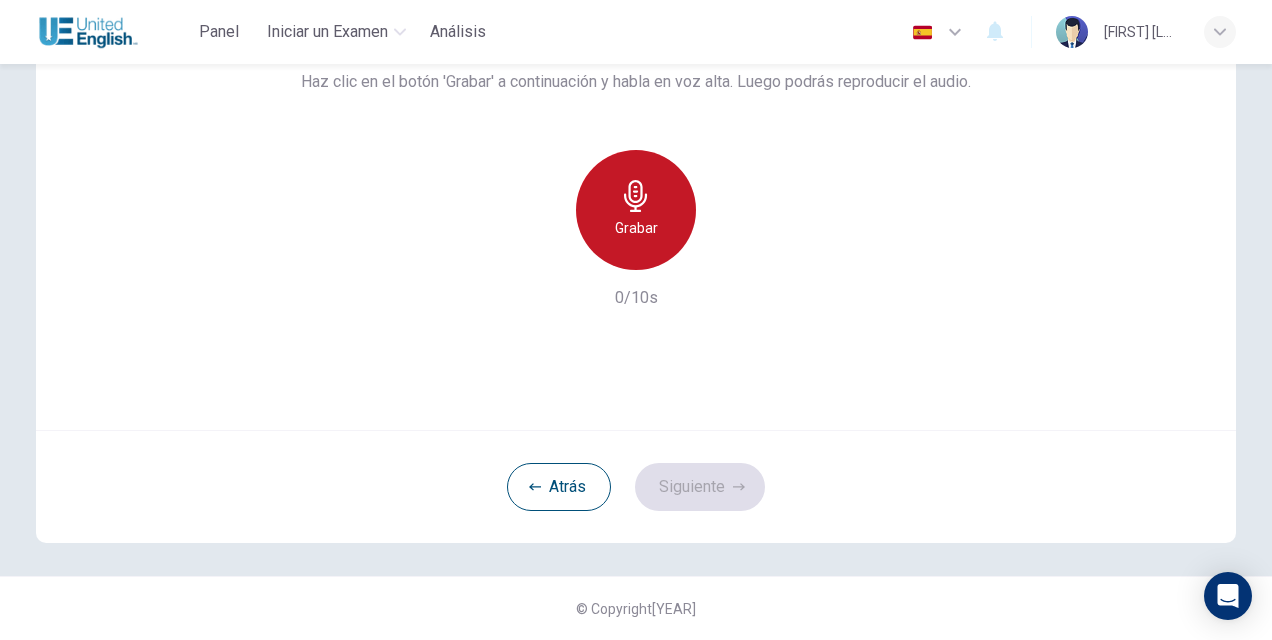 click at bounding box center (635, 196) 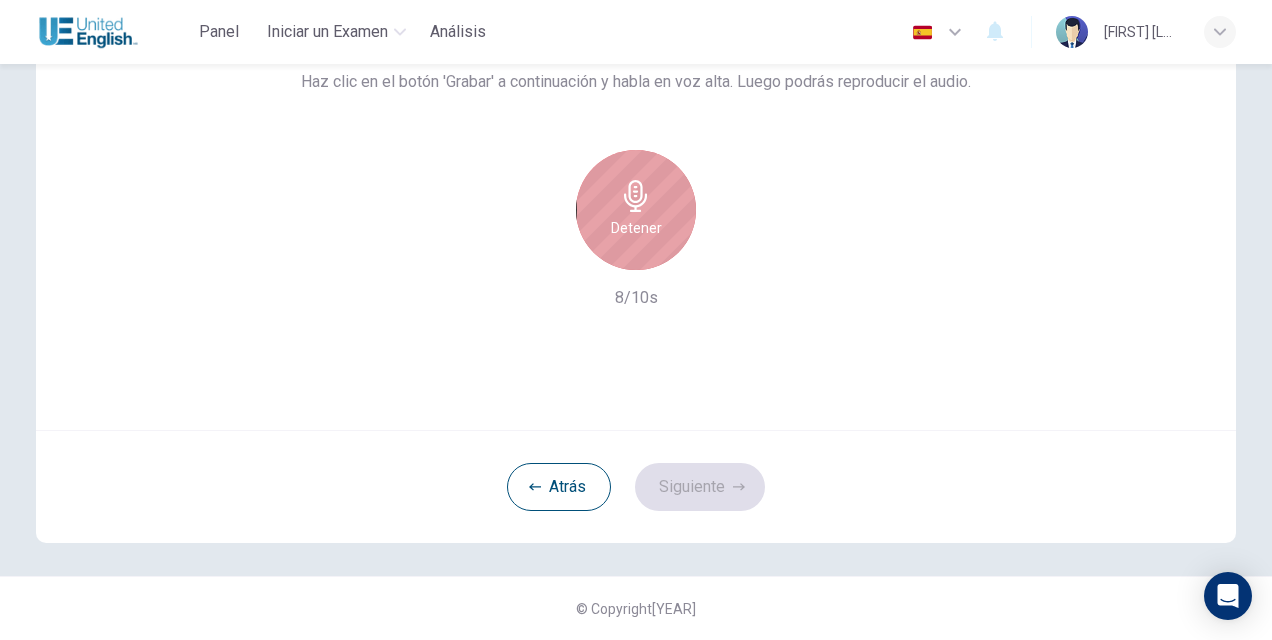 click at bounding box center [635, 196] 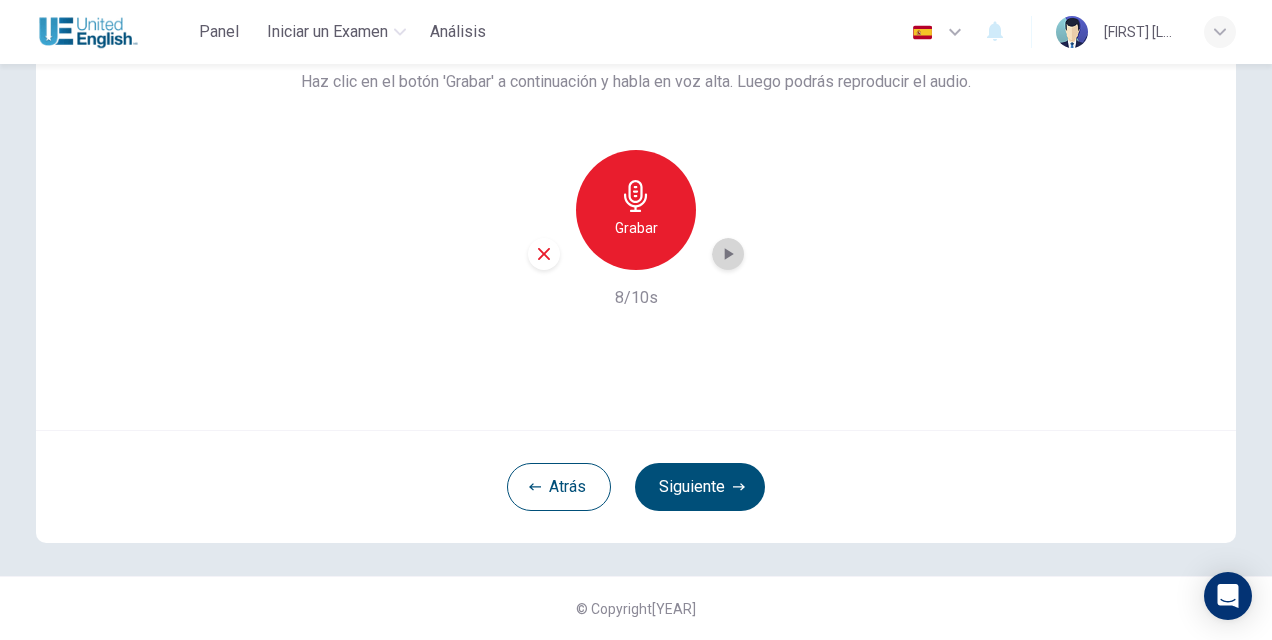 click at bounding box center [729, 254] 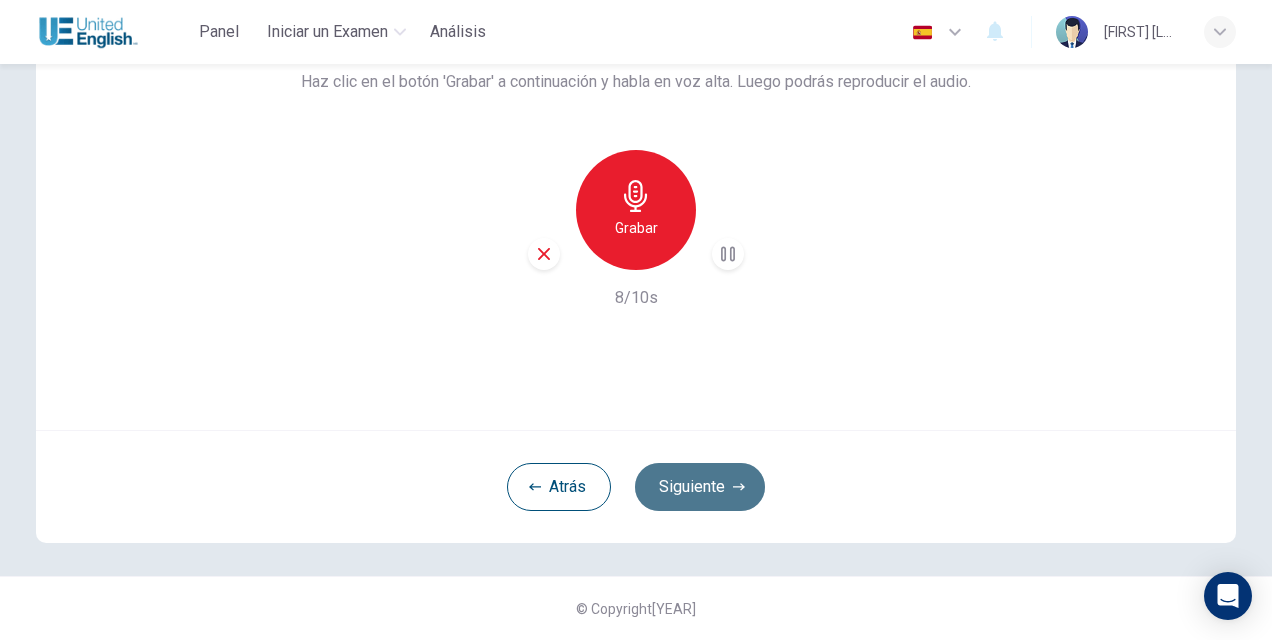 click on "Siguiente" at bounding box center (700, 487) 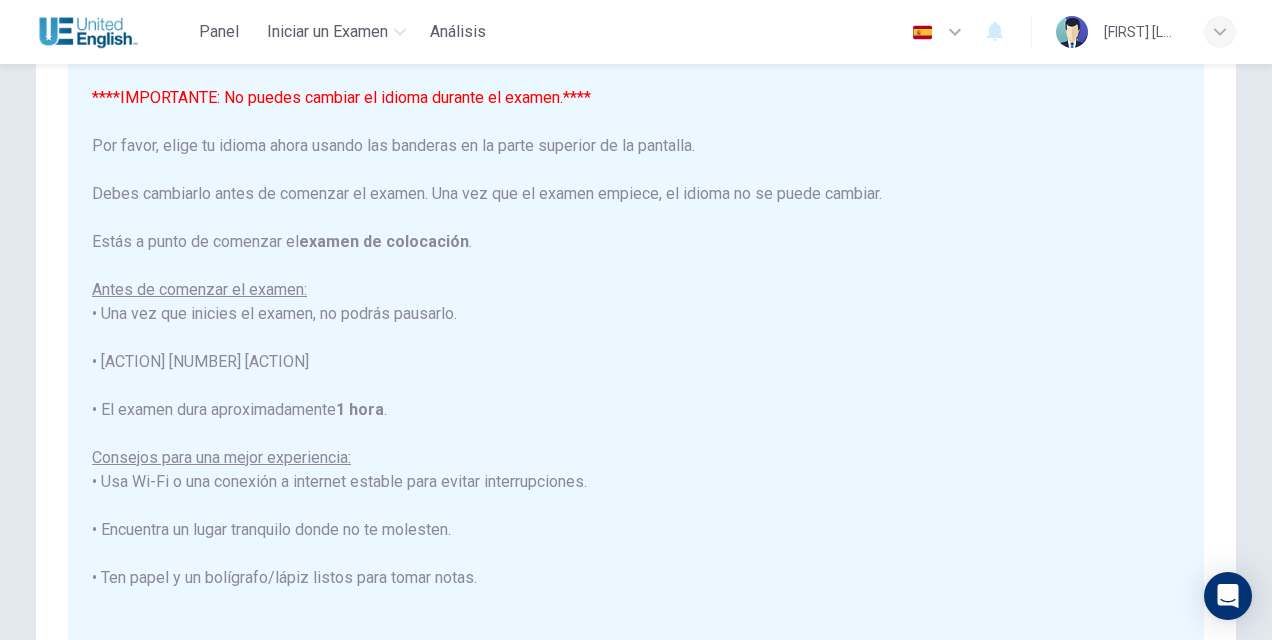 click at bounding box center (955, 32) 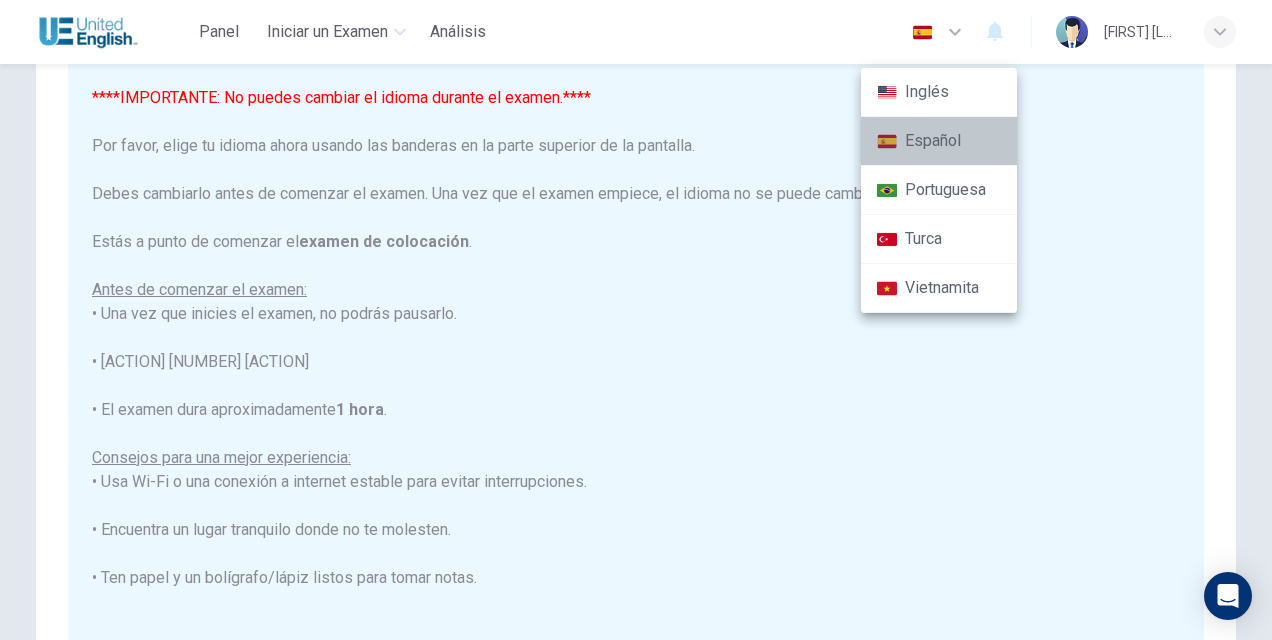 click on "Español" at bounding box center [939, 141] 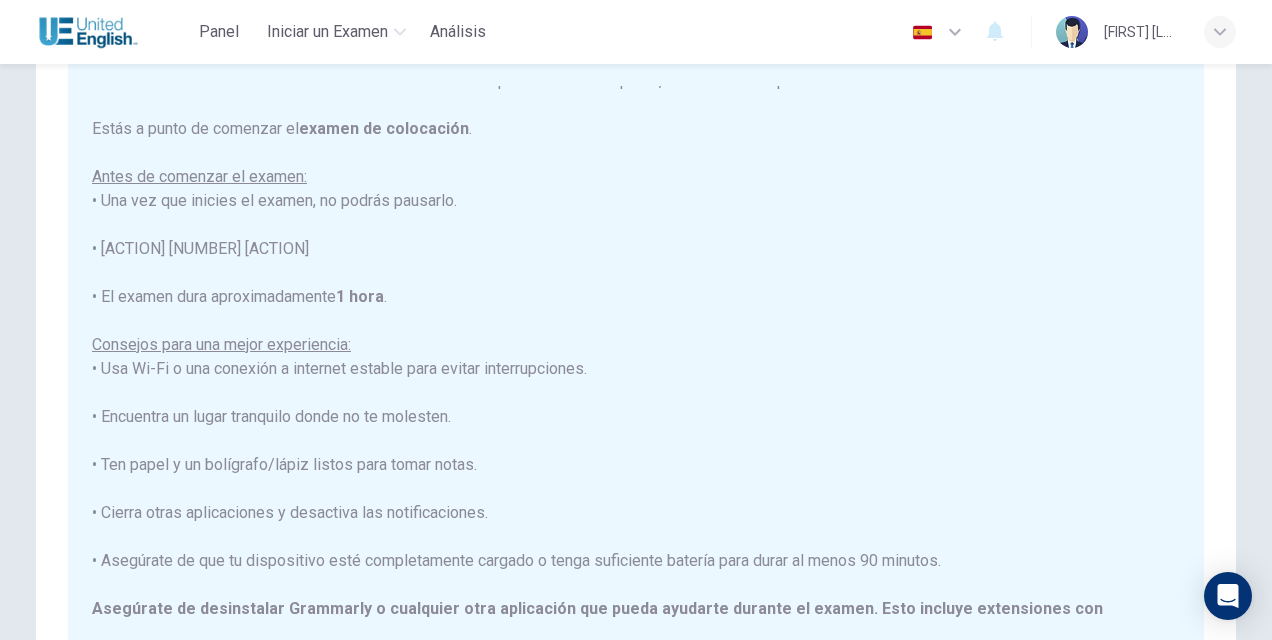 scroll, scrollTop: 190, scrollLeft: 0, axis: vertical 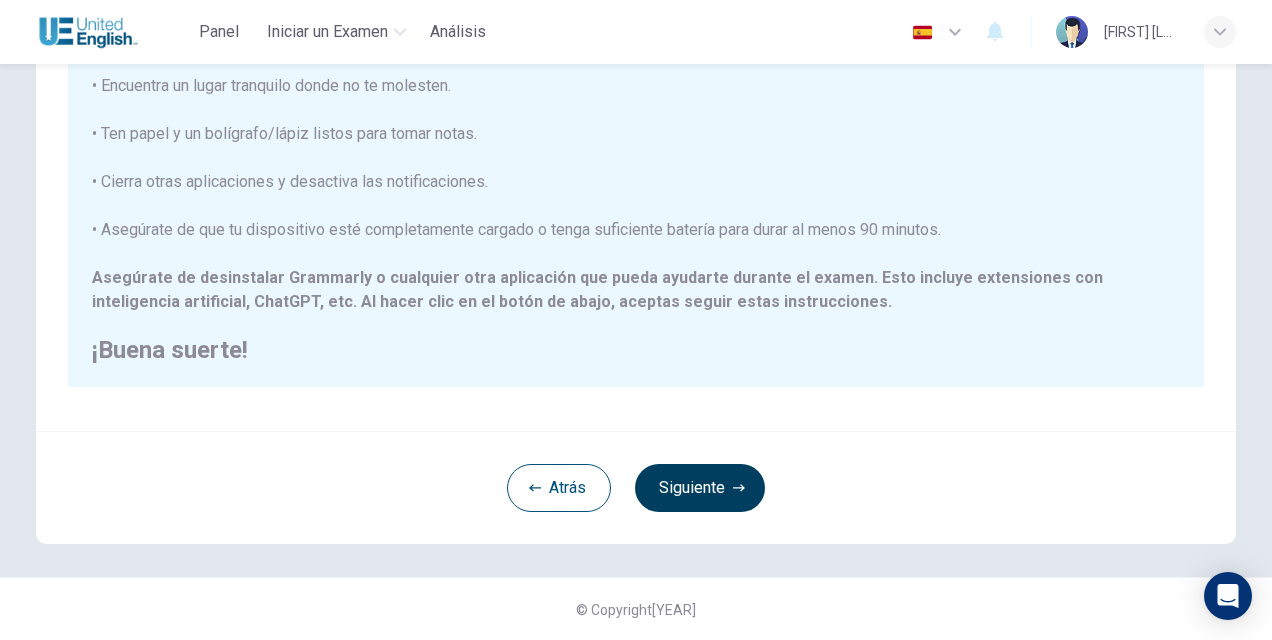 click on "Siguiente" at bounding box center (700, 488) 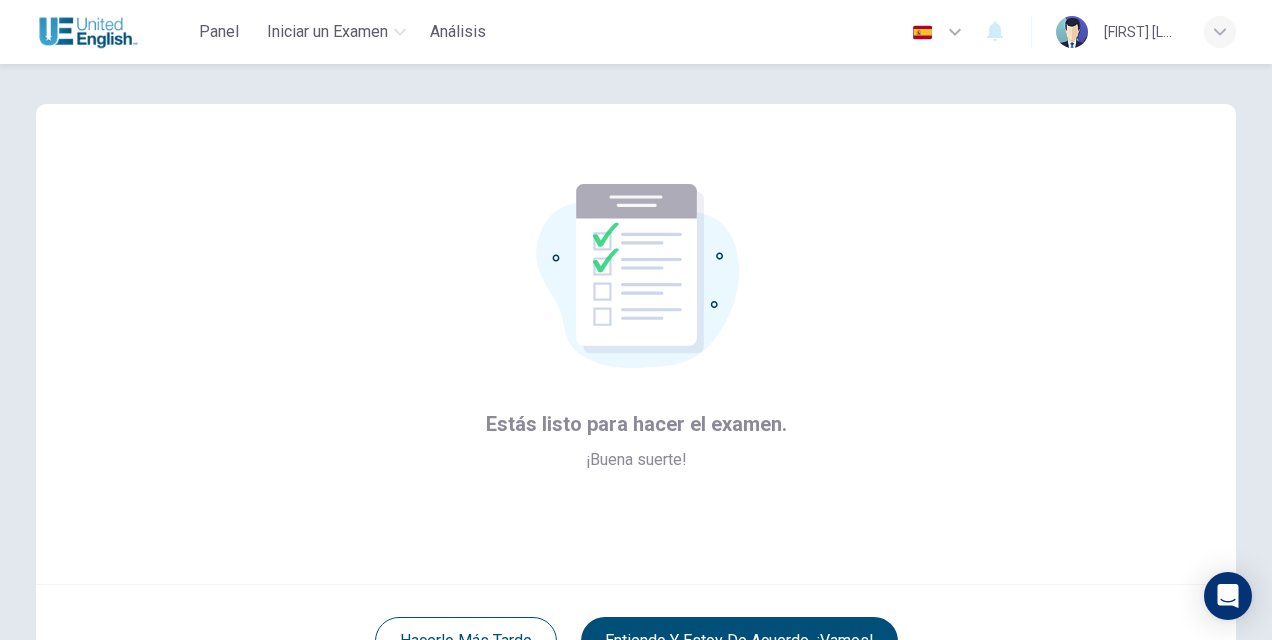scroll, scrollTop: 154, scrollLeft: 0, axis: vertical 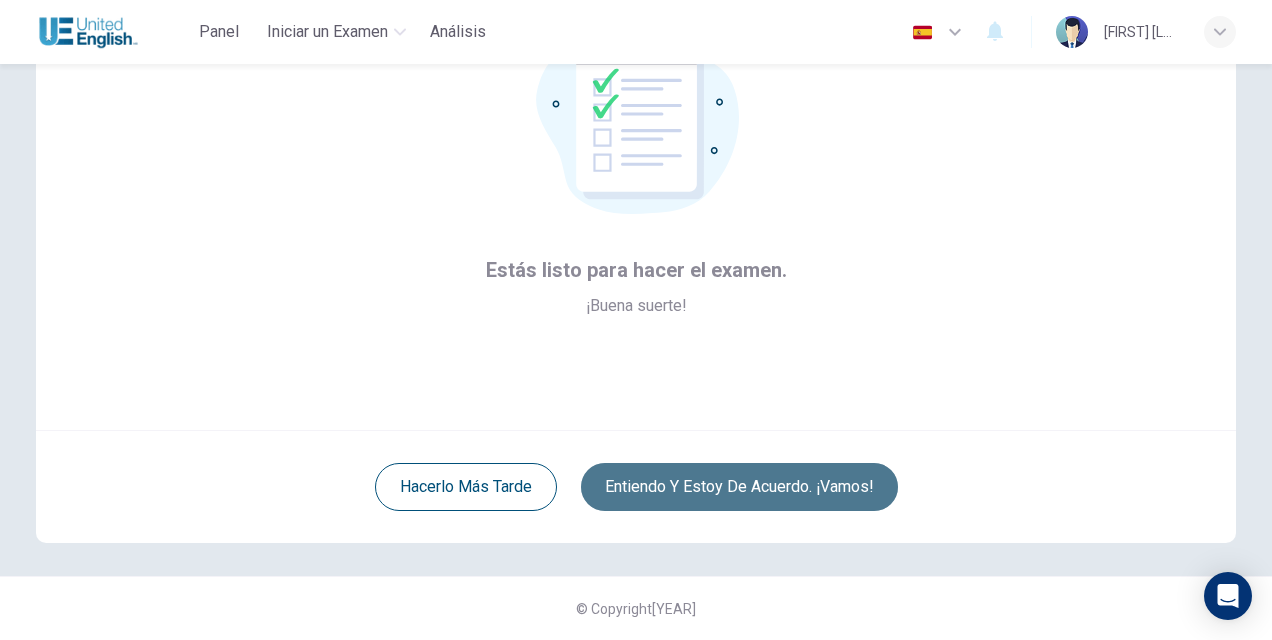 click on "Entiendo y estoy de acuerdo. ¡Vamos!" at bounding box center [739, 487] 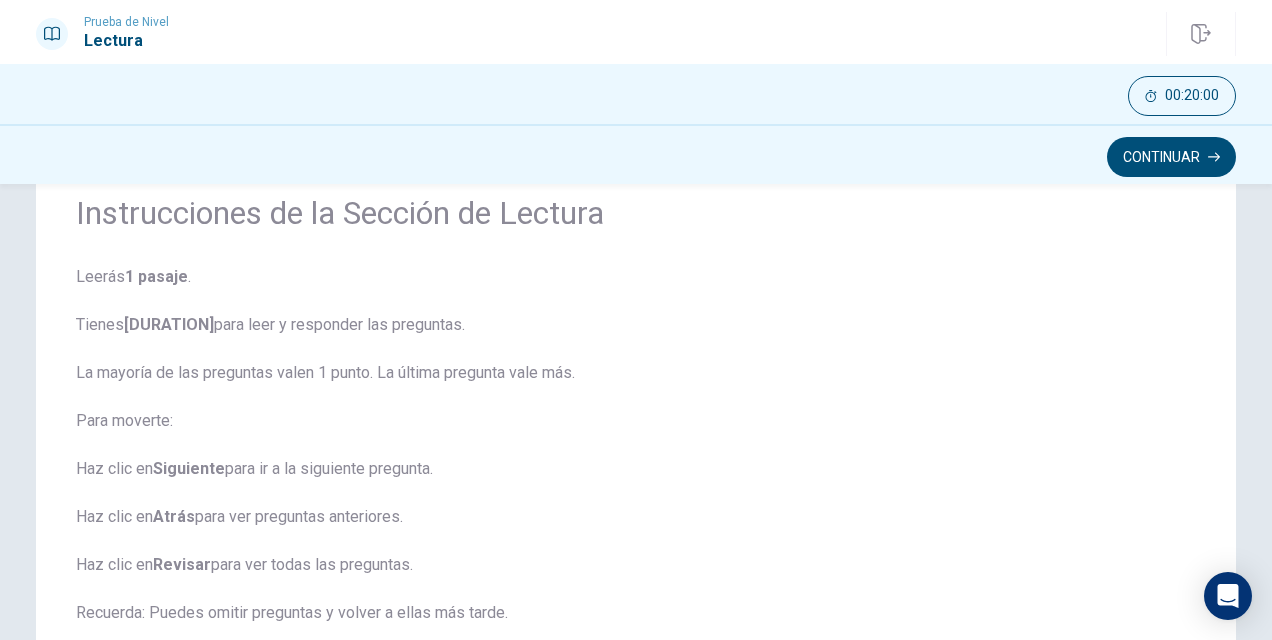 scroll, scrollTop: 84, scrollLeft: 0, axis: vertical 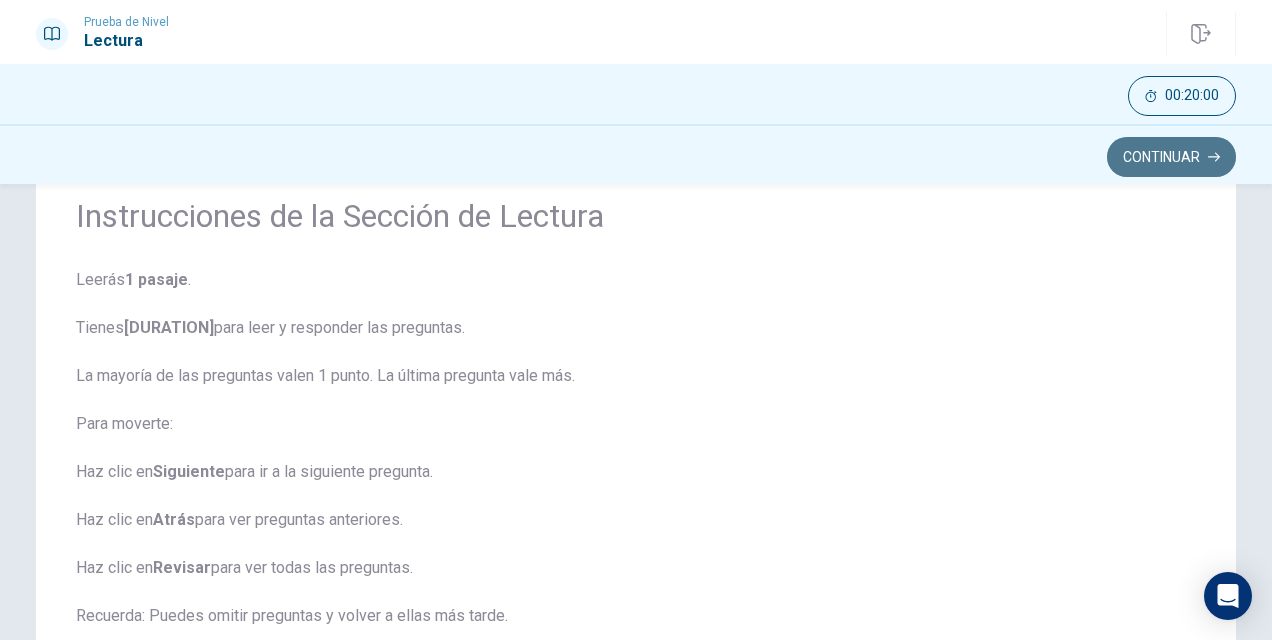 click on "Continuar" at bounding box center (1171, 157) 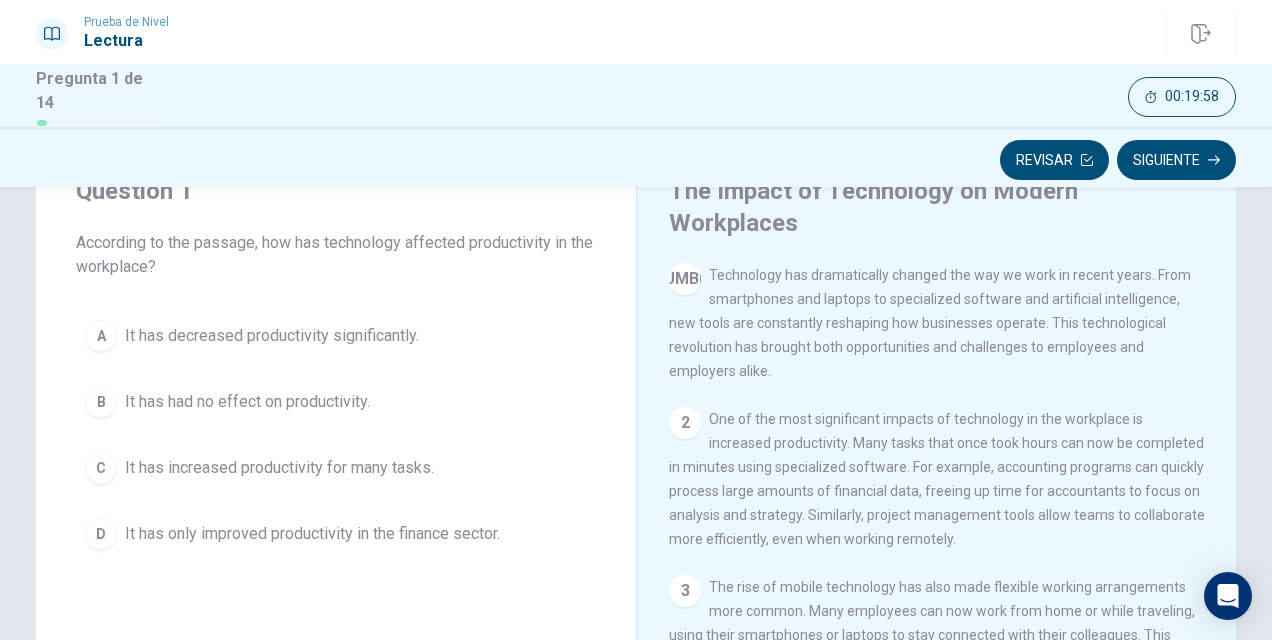 scroll, scrollTop: 0, scrollLeft: 0, axis: both 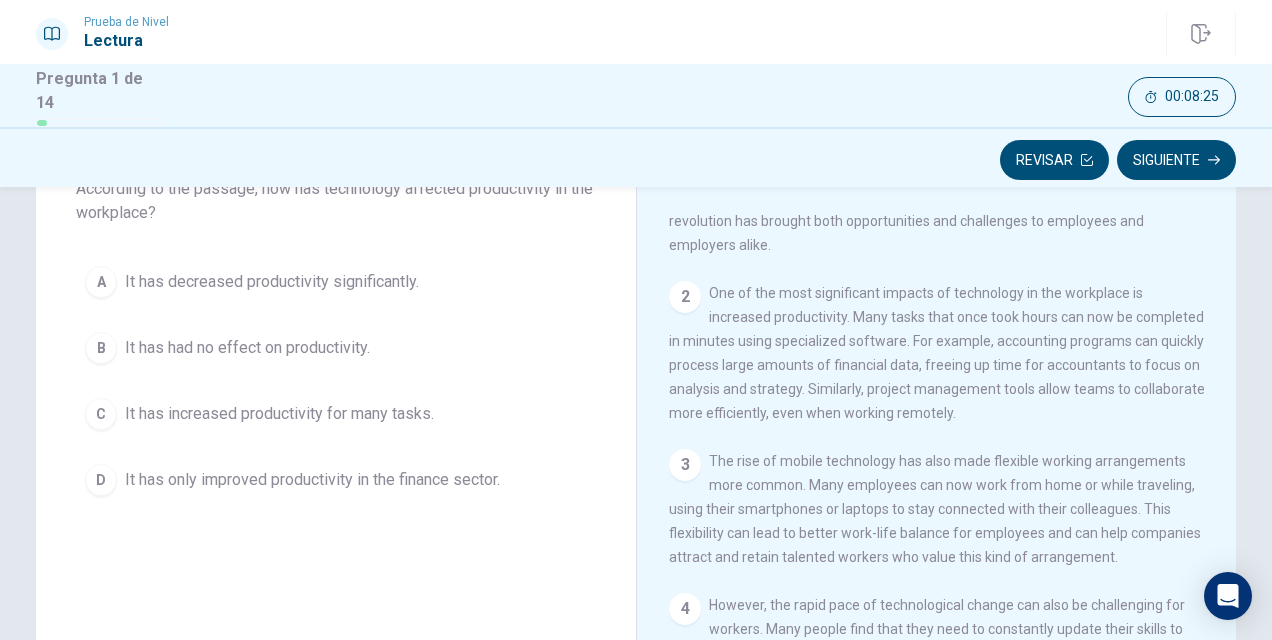 click on "It has increased productivity for many tasks." at bounding box center [272, 282] 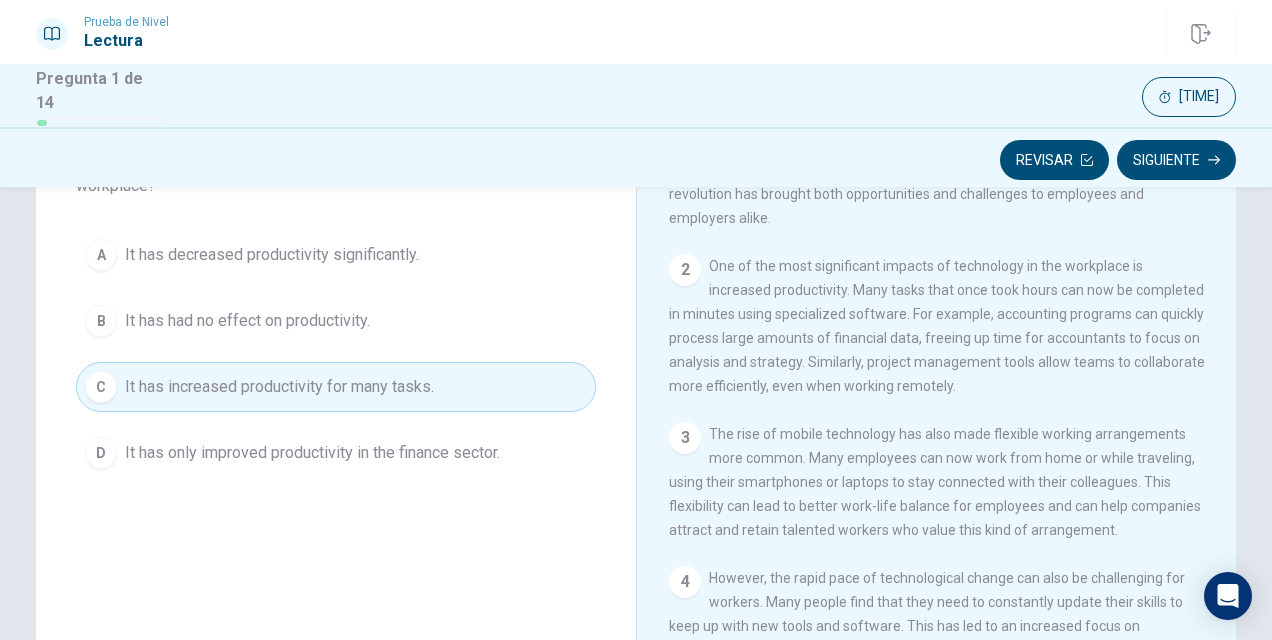 scroll, scrollTop: 164, scrollLeft: 0, axis: vertical 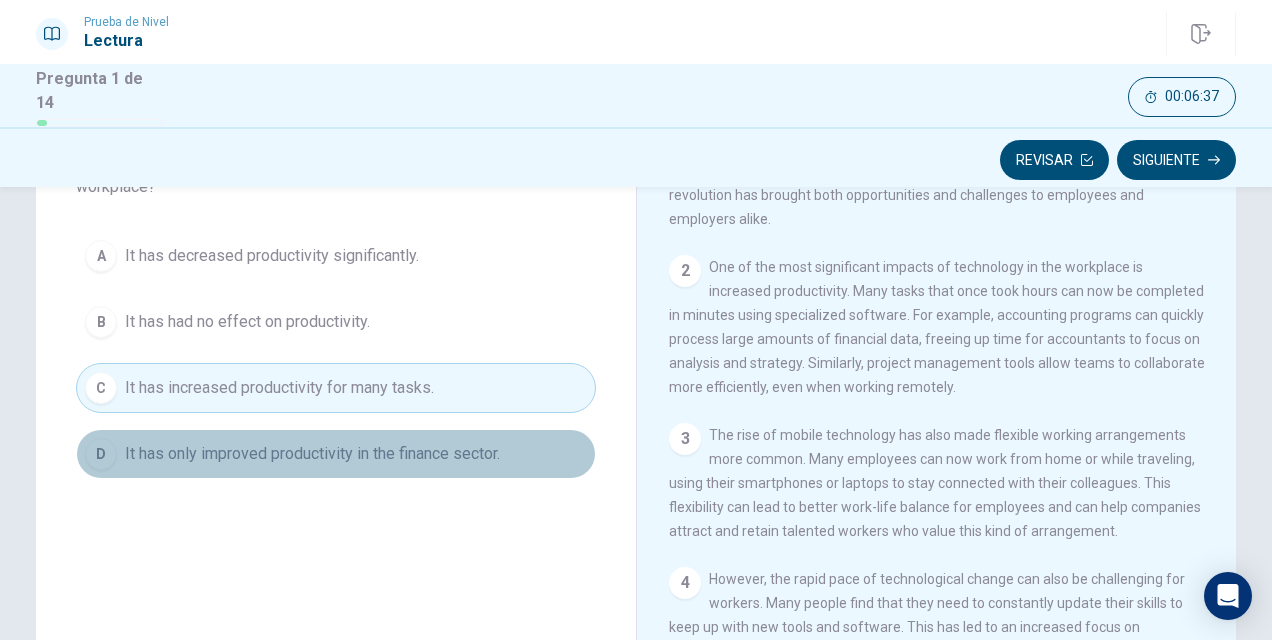 click on "It has only improved productivity in the finance sector." at bounding box center [272, 256] 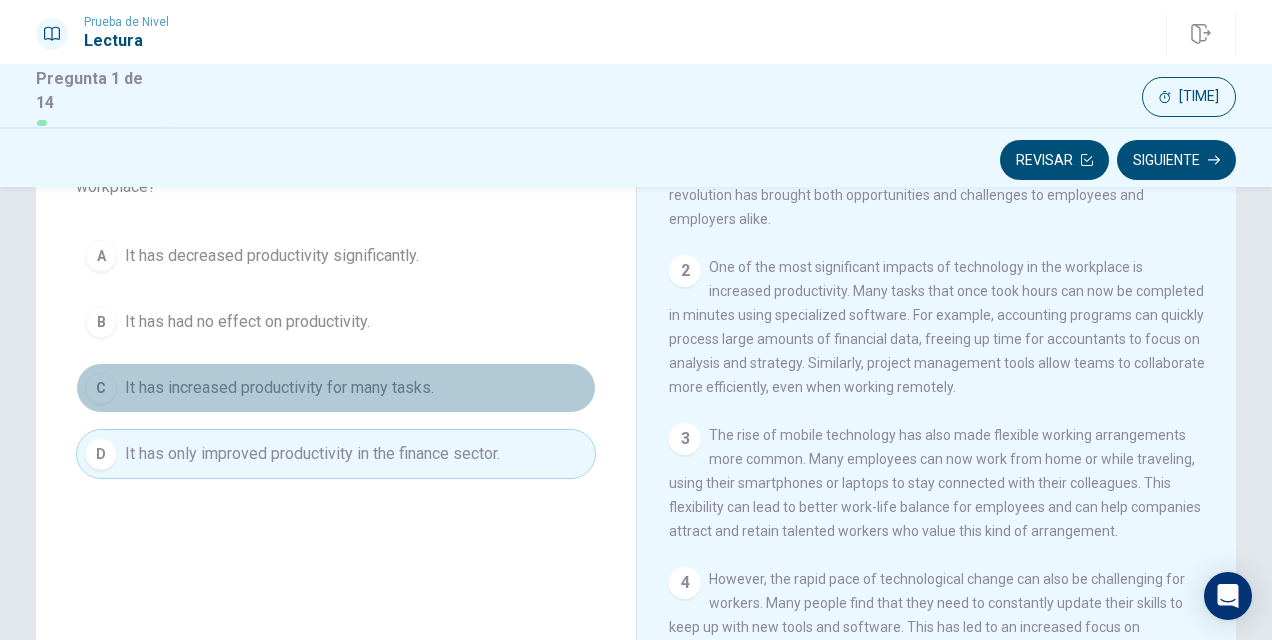 click on "It has increased productivity for many tasks." at bounding box center [272, 256] 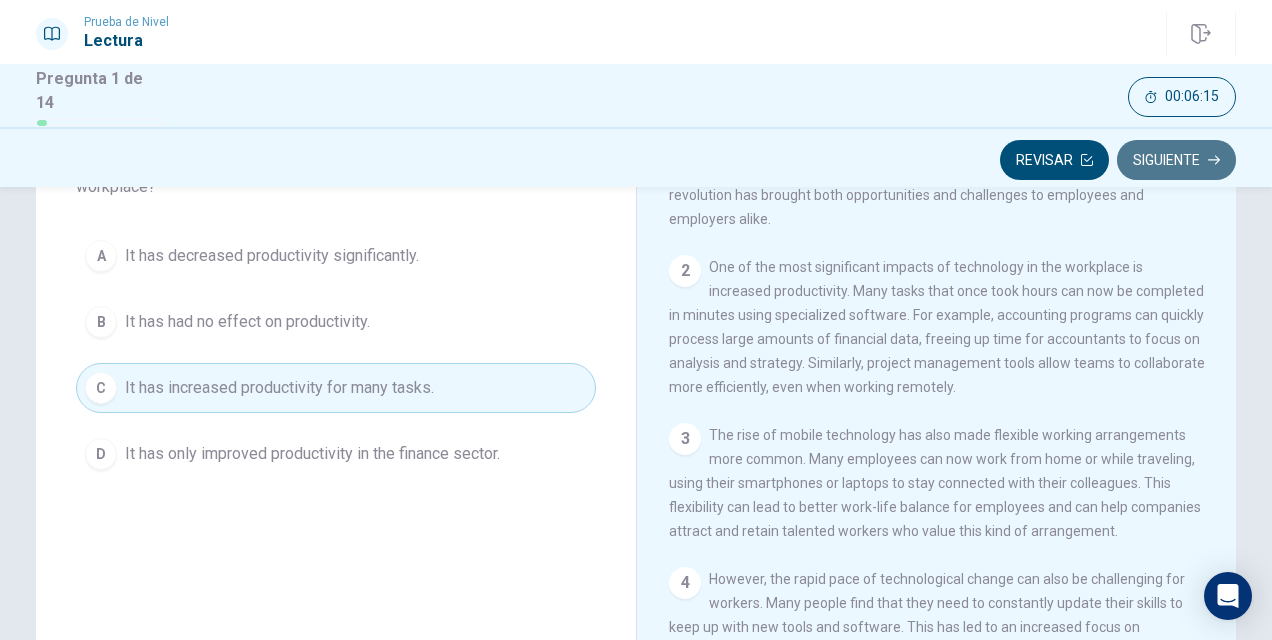 click on "Siguiente" at bounding box center (1176, 160) 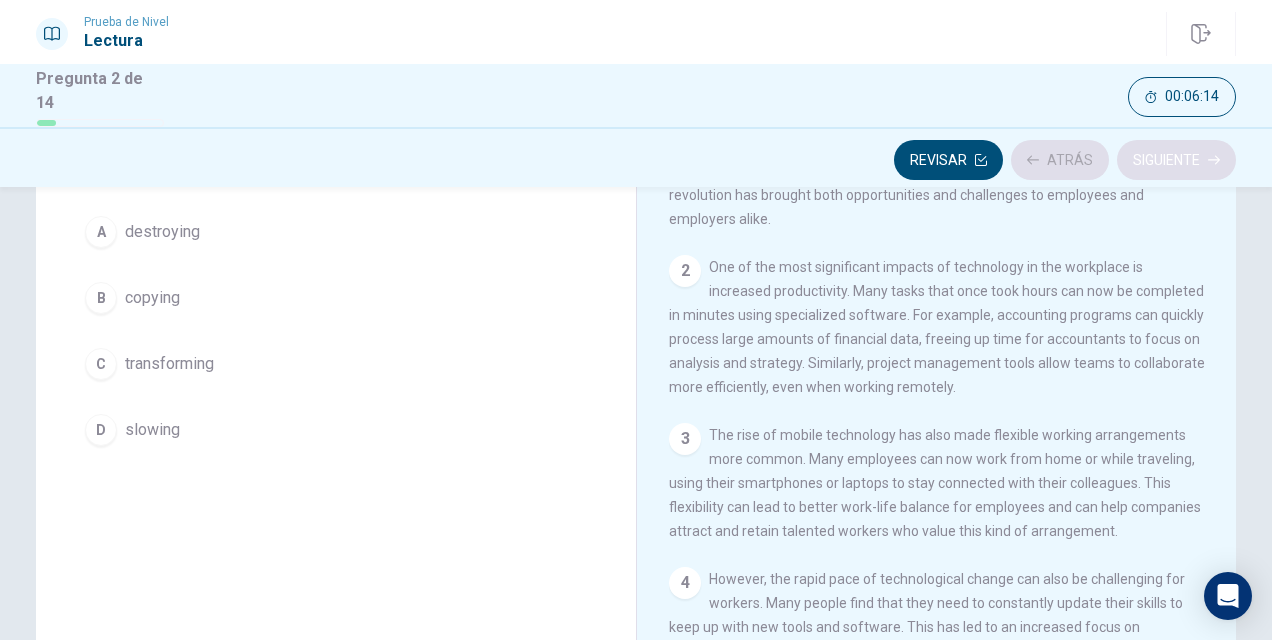 scroll, scrollTop: 0, scrollLeft: 0, axis: both 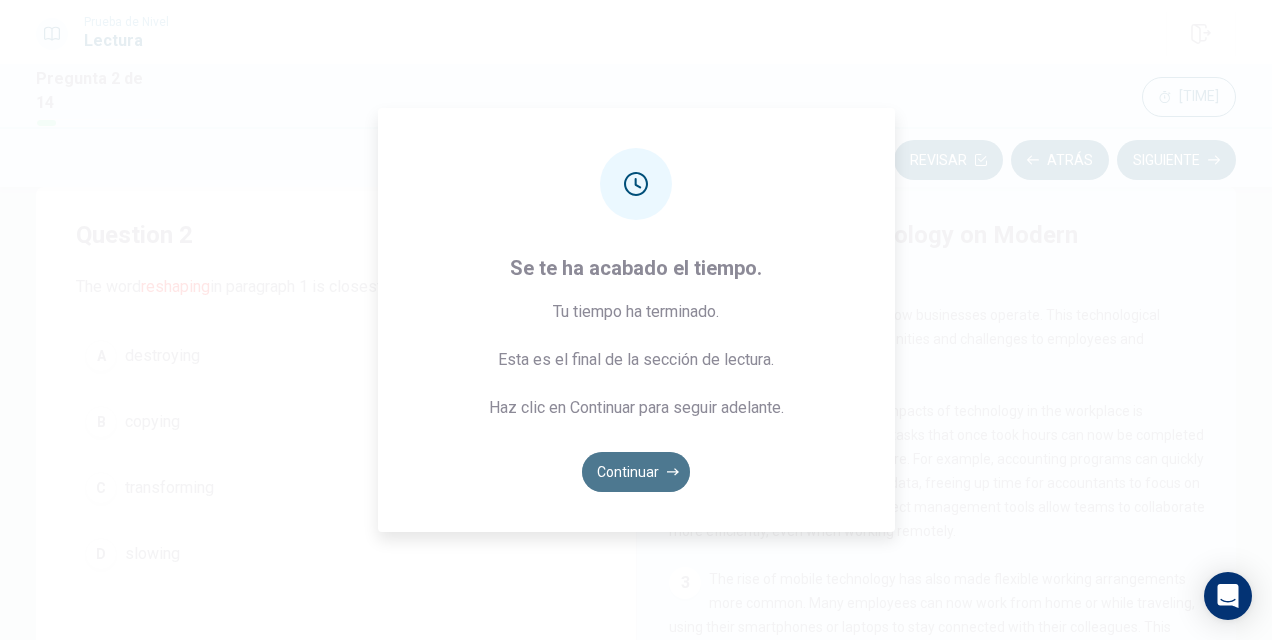 click on "Continuar" at bounding box center [636, 472] 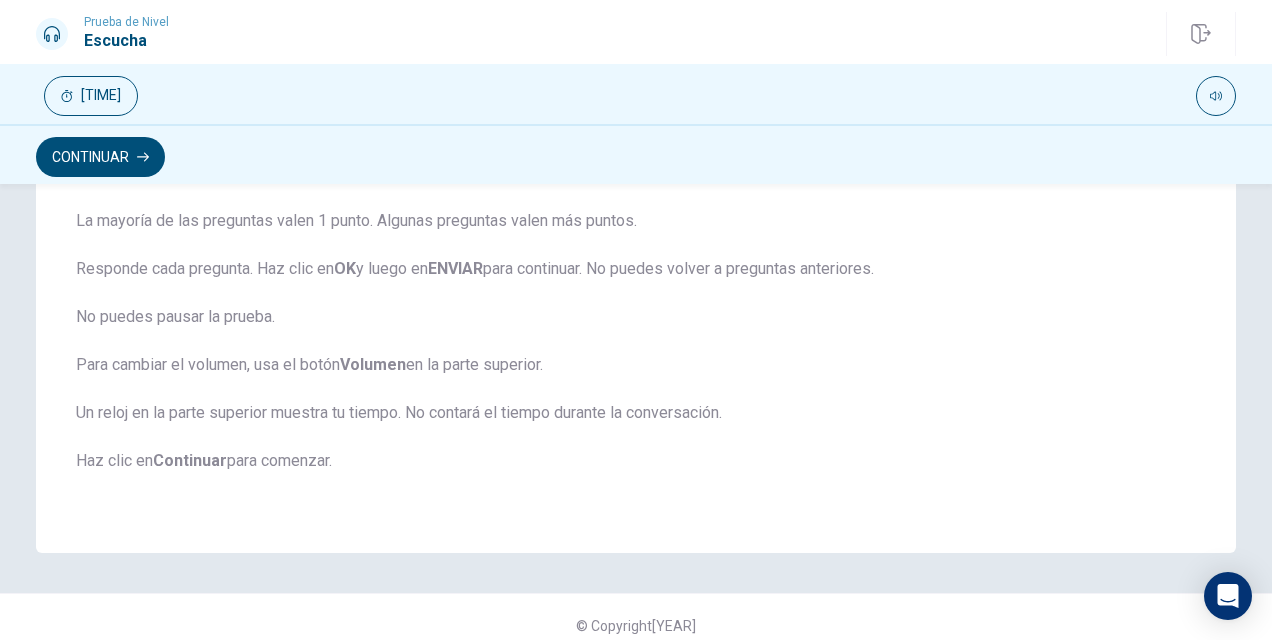 scroll, scrollTop: 454, scrollLeft: 0, axis: vertical 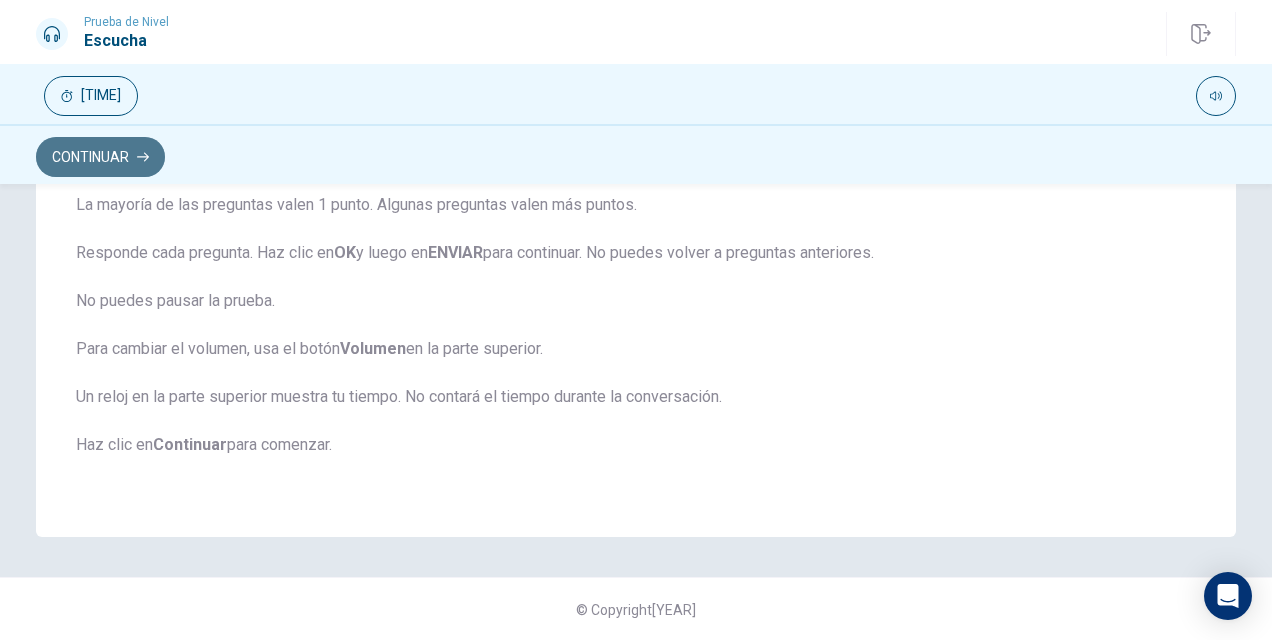 click on "Continuar" at bounding box center [100, 157] 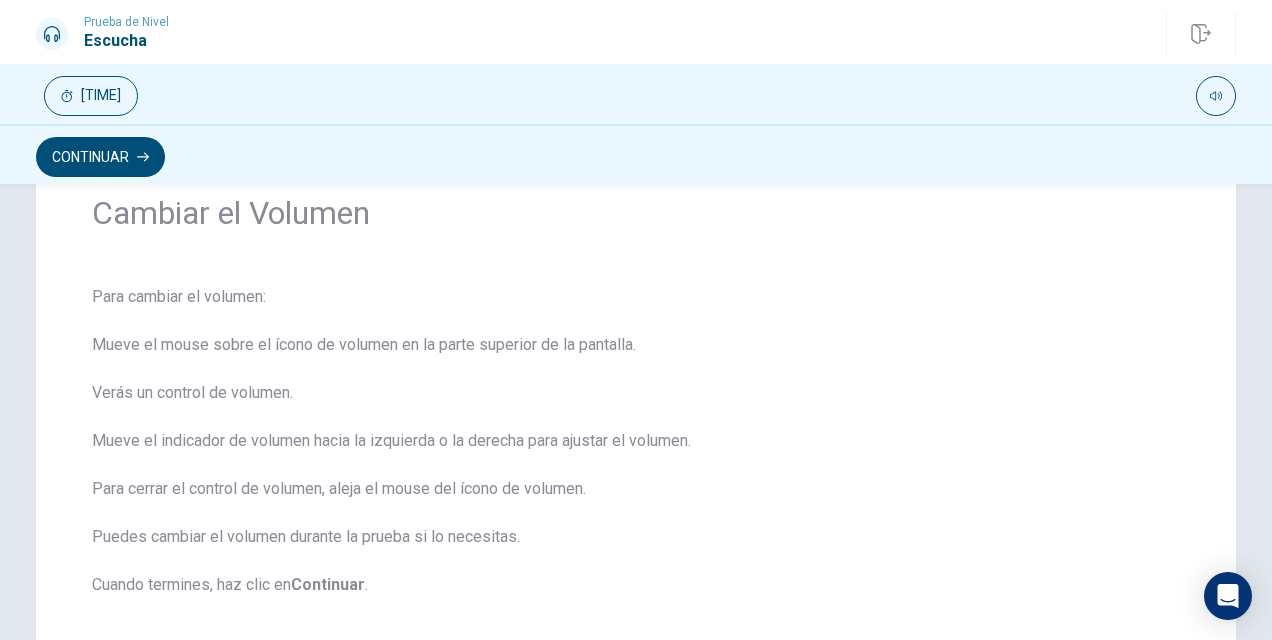 scroll, scrollTop: 86, scrollLeft: 0, axis: vertical 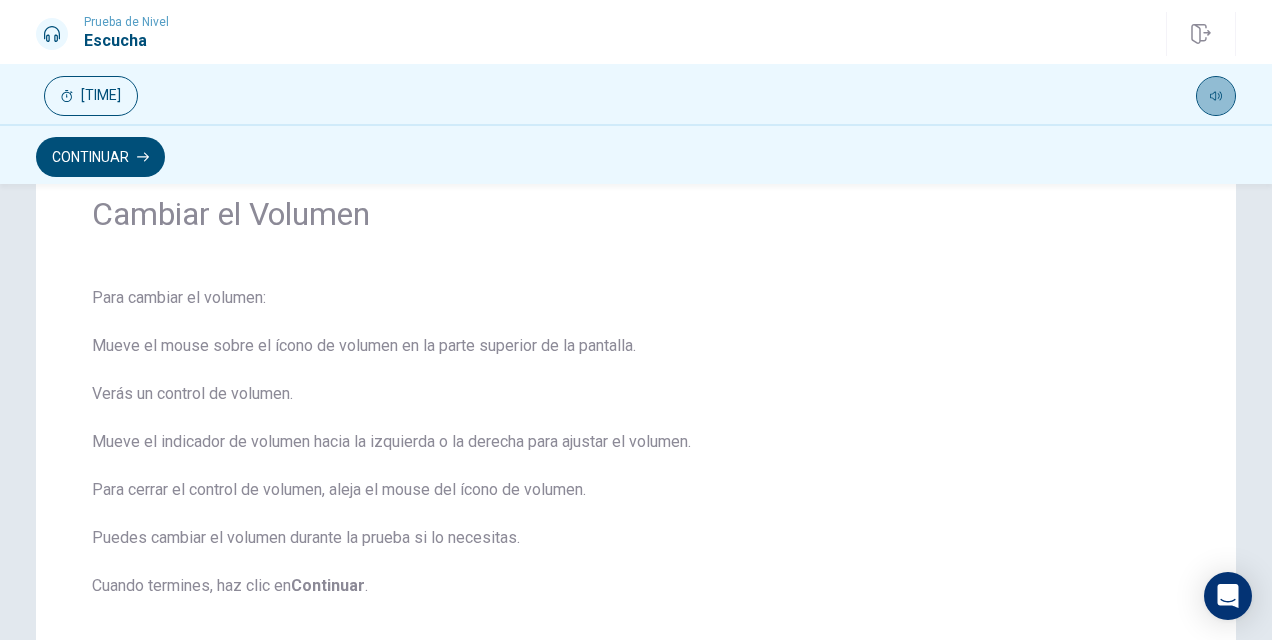 click at bounding box center [1216, 96] 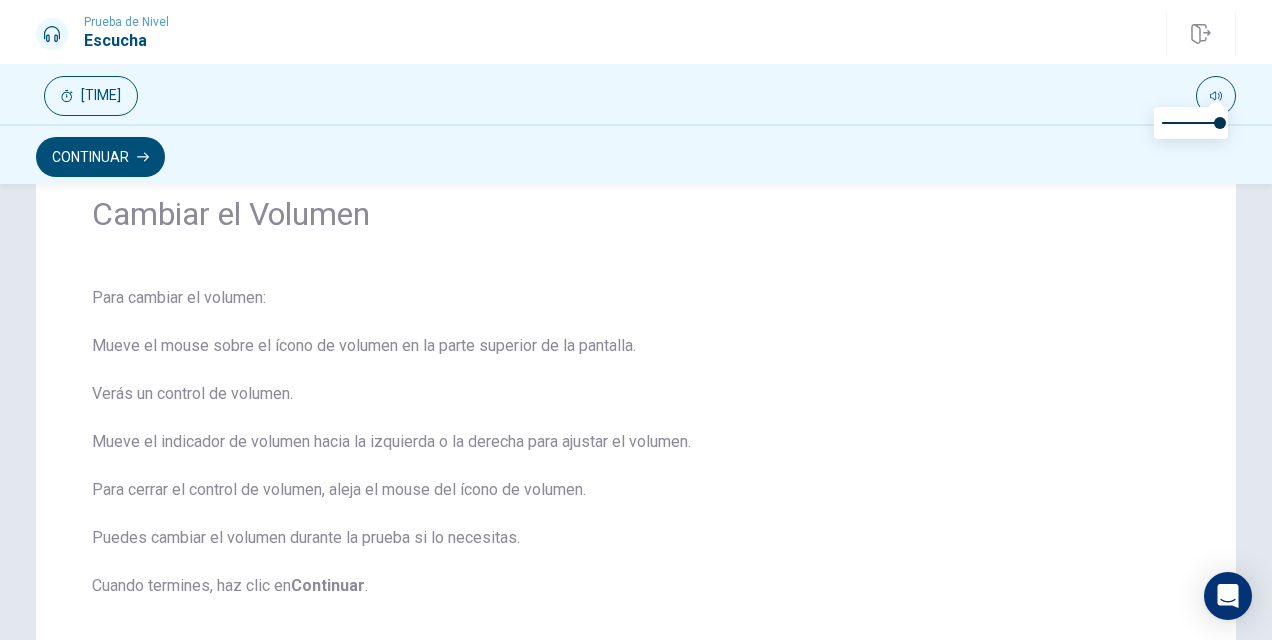 click on "Para cambiar el volumen:
Mueve el mouse sobre el ícono de volumen en la parte superior de la pantalla.
Verás un control de volumen.
Mueve el indicador de volumen hacia la izquierda o la derecha para ajustar el volumen.
Para cerrar el control de volumen, aleja el mouse del ícono de volumen.
Puedes cambiar el volumen durante la prueba si lo necesitas.
Cuando termines, haz clic en  Continuar ." at bounding box center [636, 454] 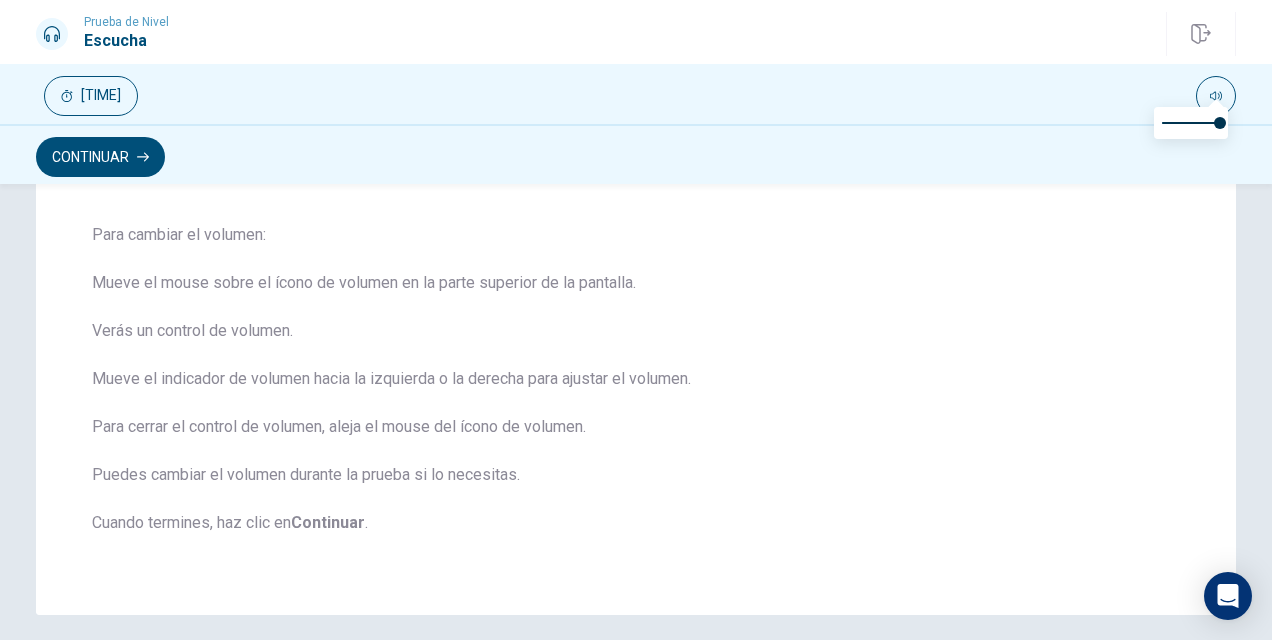 scroll, scrollTop: 159, scrollLeft: 0, axis: vertical 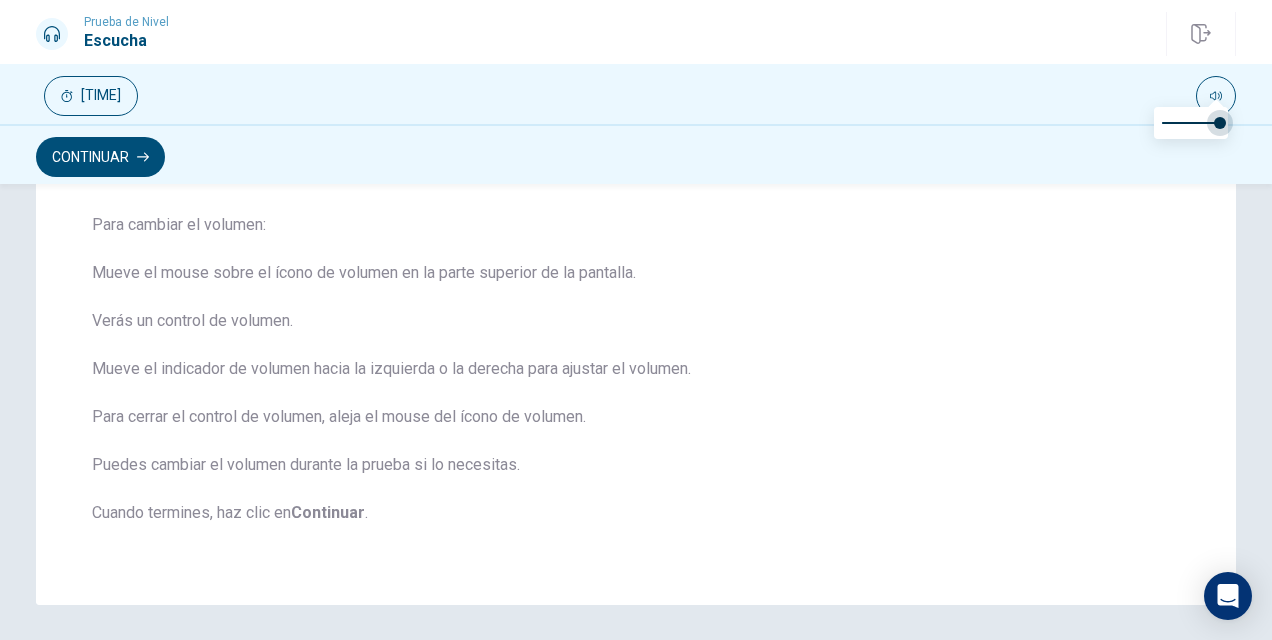 click at bounding box center [1220, 123] 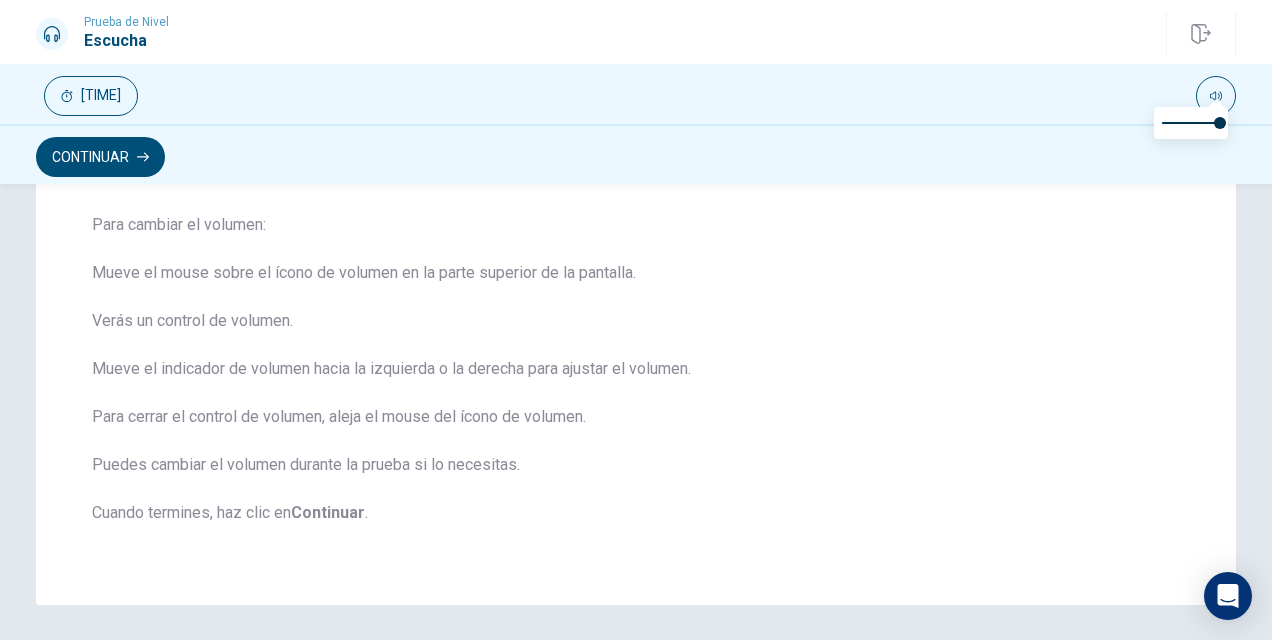 click at bounding box center (1216, 101) 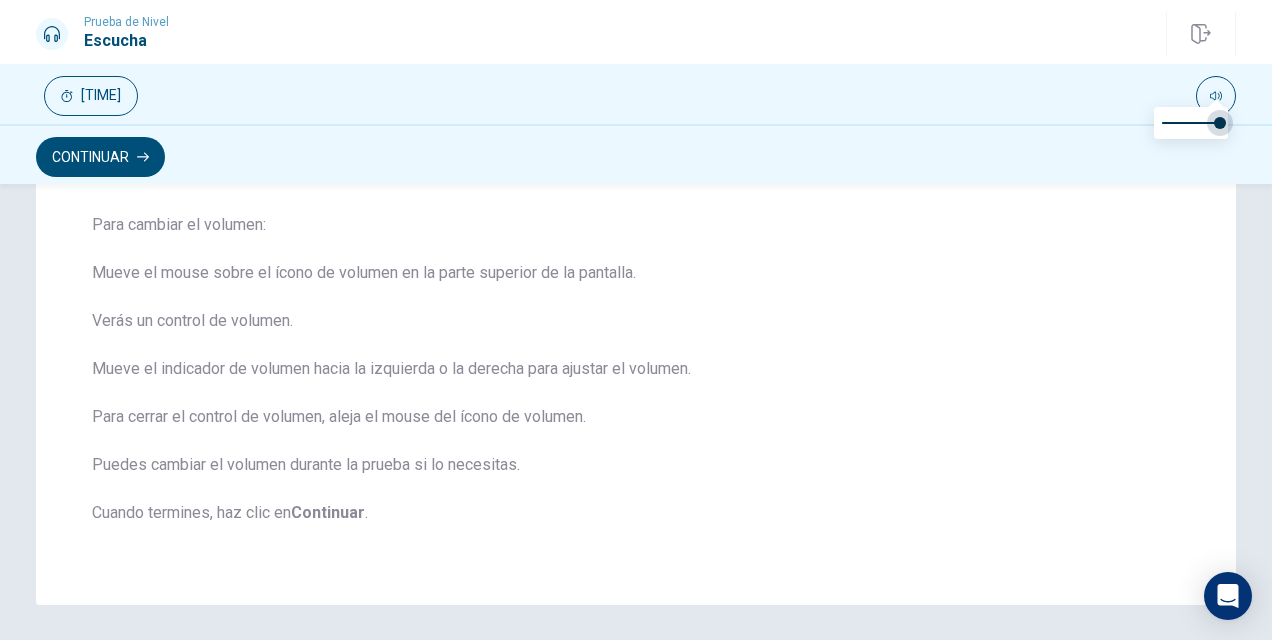 drag, startPoint x: 1216, startPoint y: 118, endPoint x: 1236, endPoint y: 127, distance: 21.931713 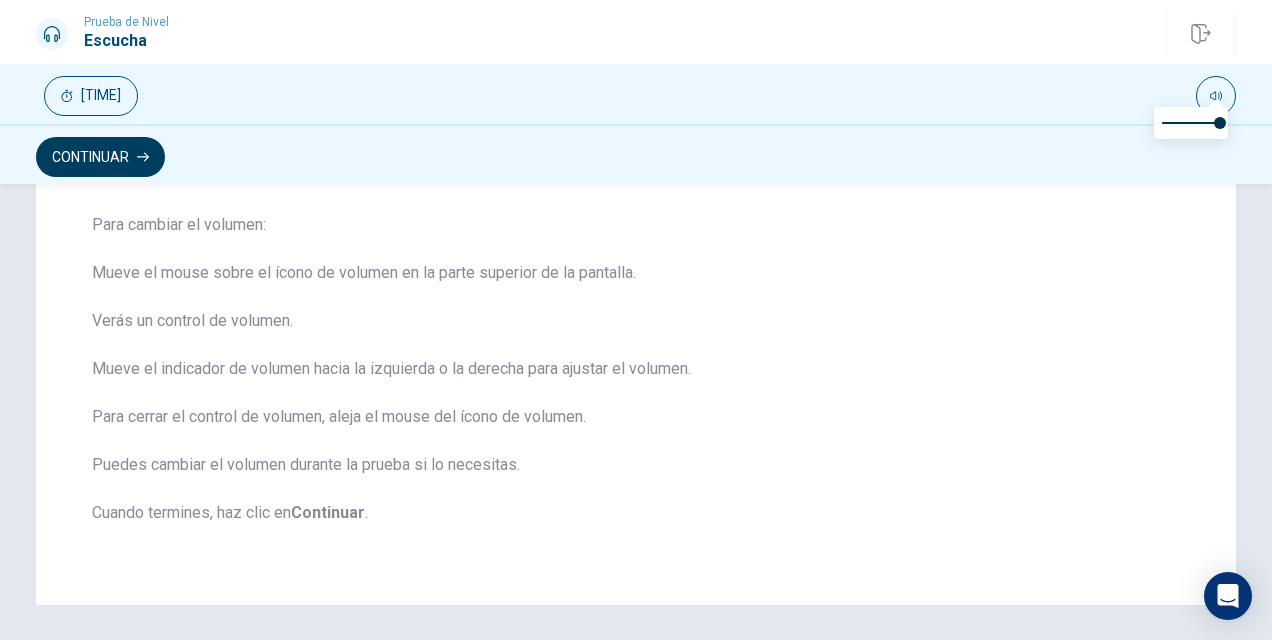 click on "Continuar" at bounding box center (100, 157) 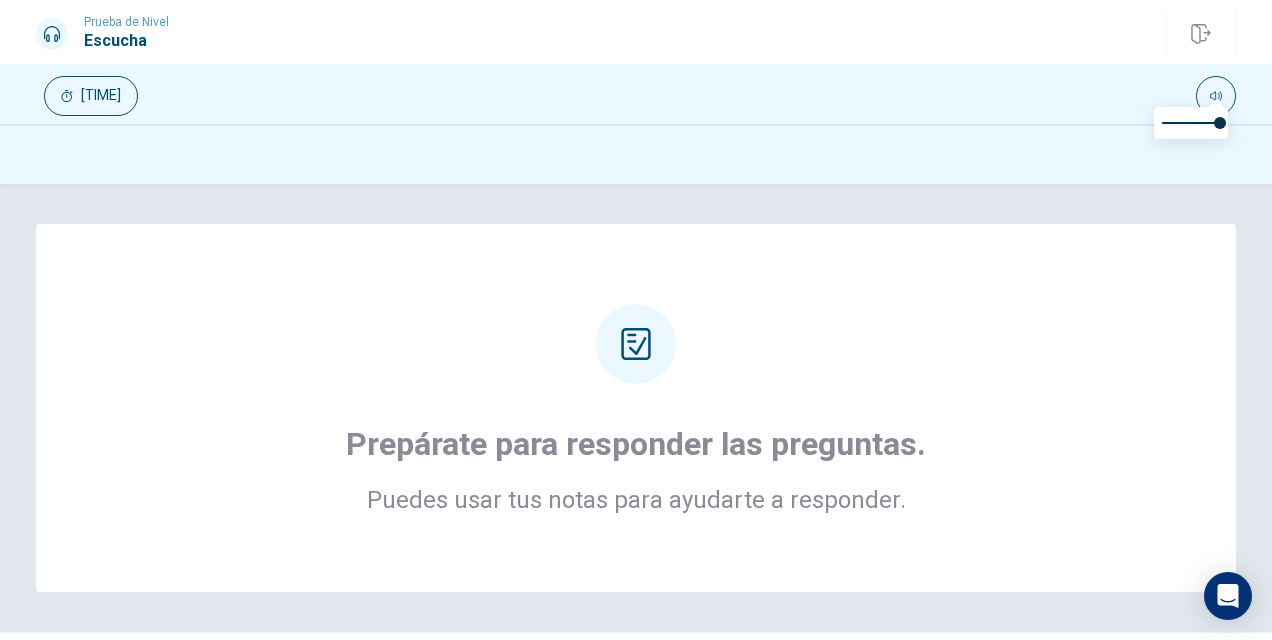 scroll, scrollTop: 56, scrollLeft: 0, axis: vertical 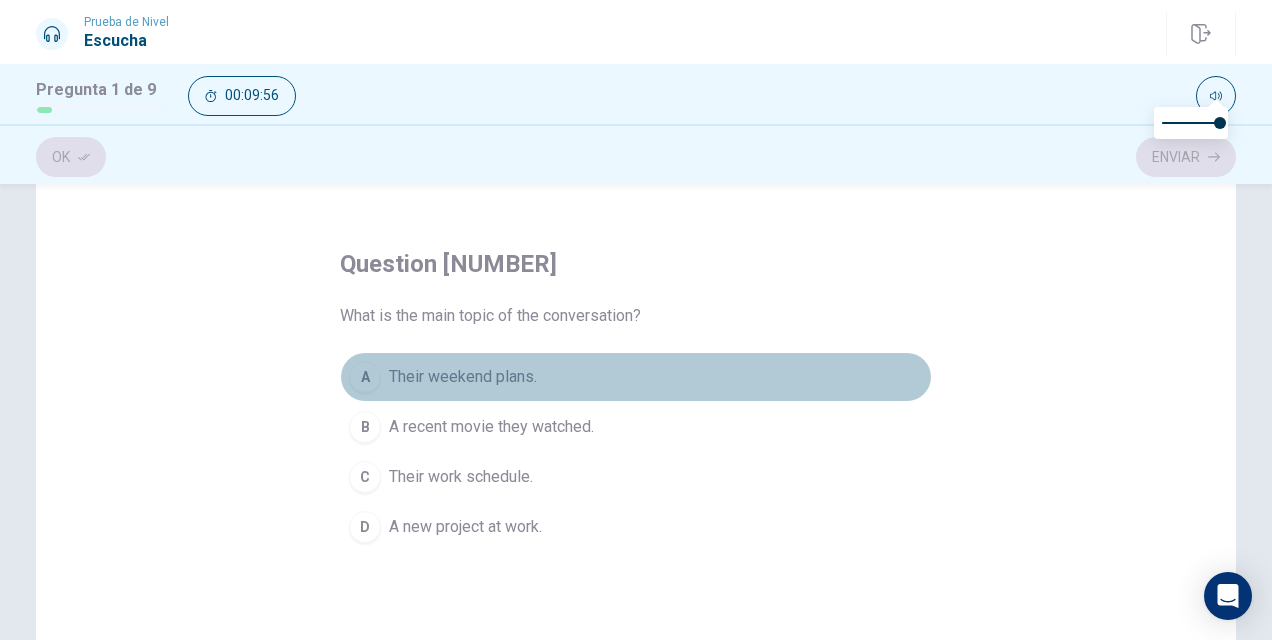click on "Their weekend plans." at bounding box center (463, 377) 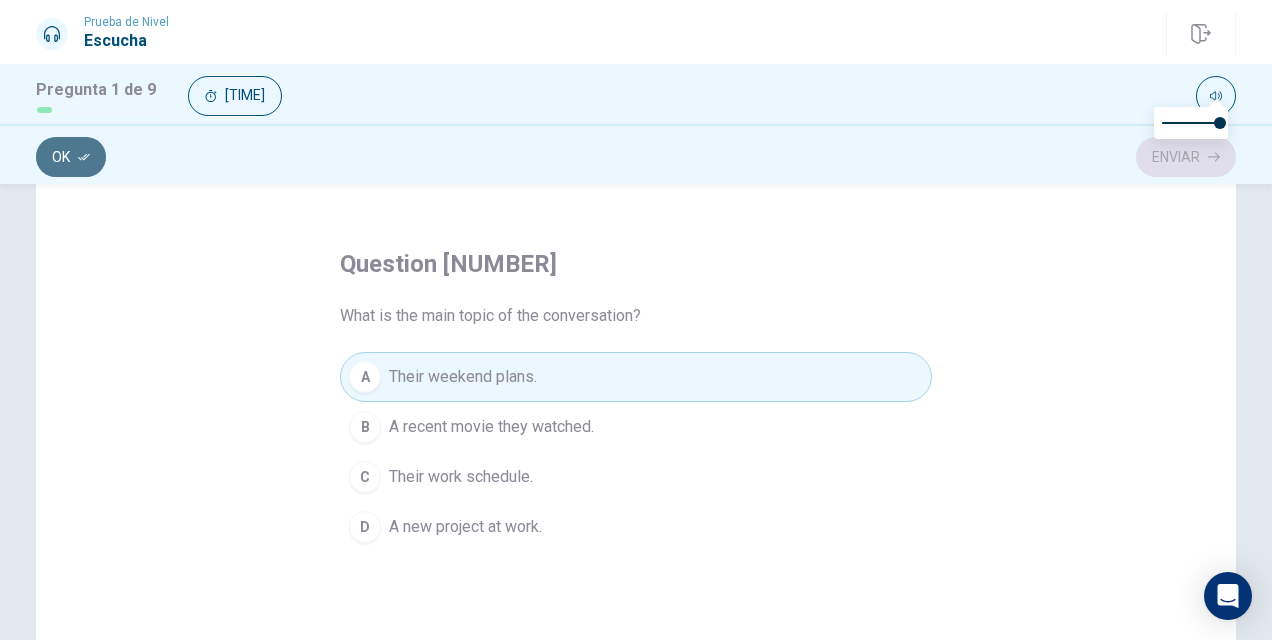 click on "Ok" at bounding box center (71, 157) 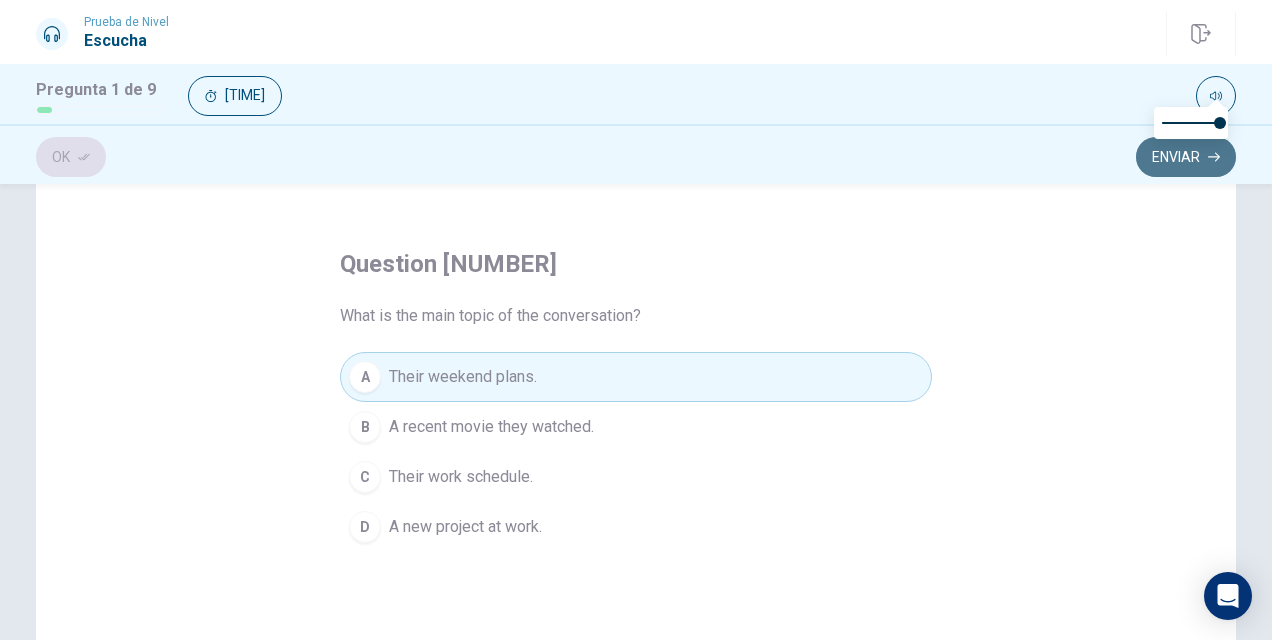 click on "Enviar" at bounding box center (1186, 157) 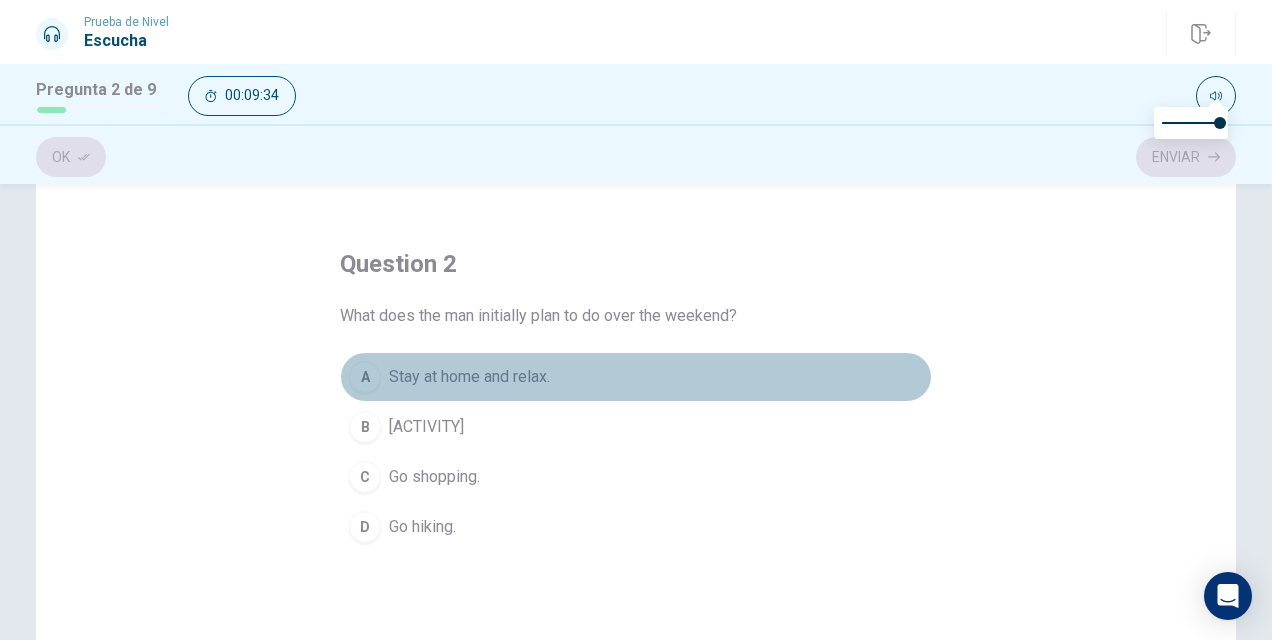 click on "Stay at home and relax." at bounding box center [469, 377] 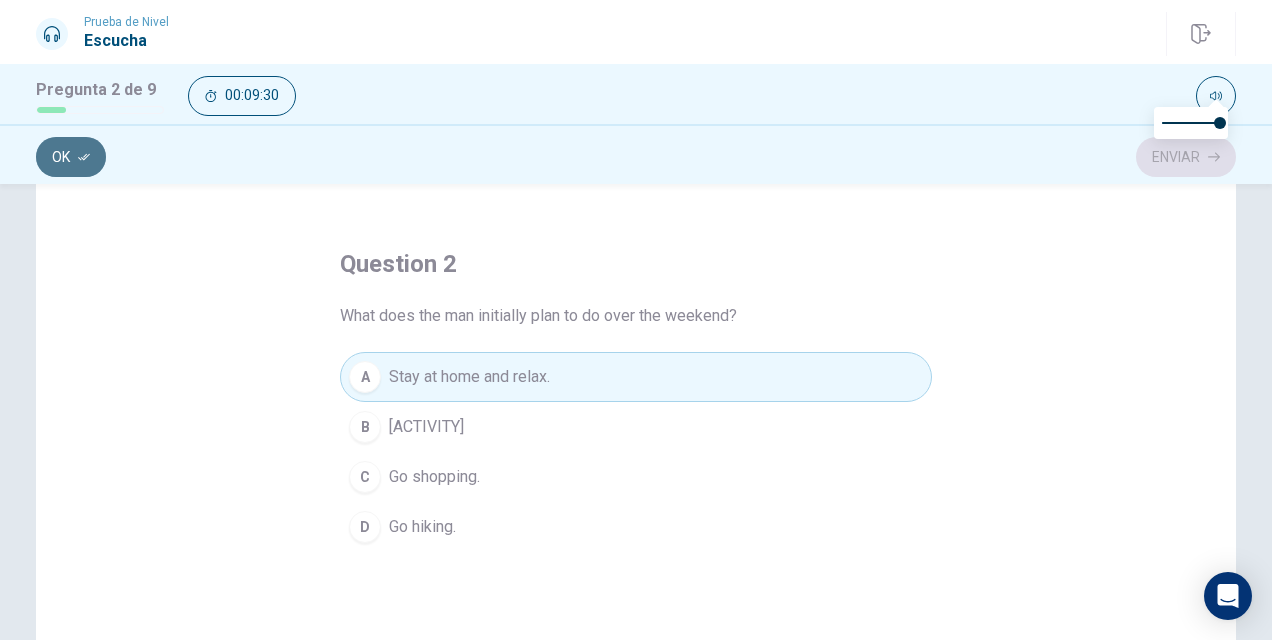click on "Ok" at bounding box center [71, 157] 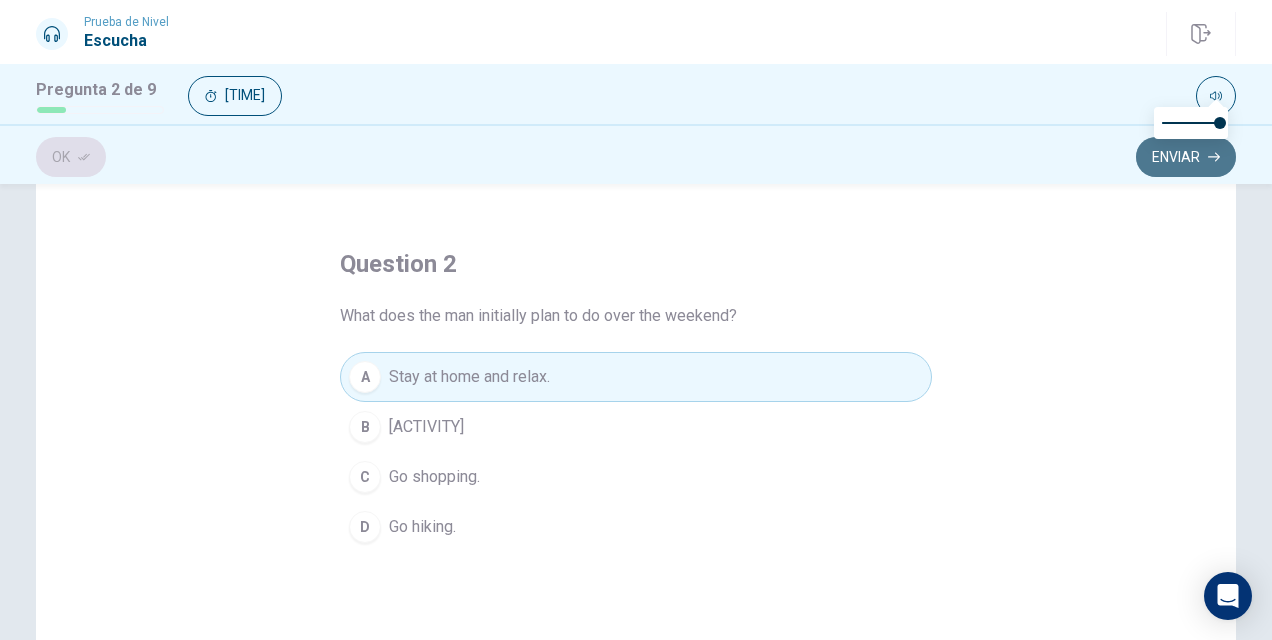 click on "Enviar" at bounding box center [1186, 157] 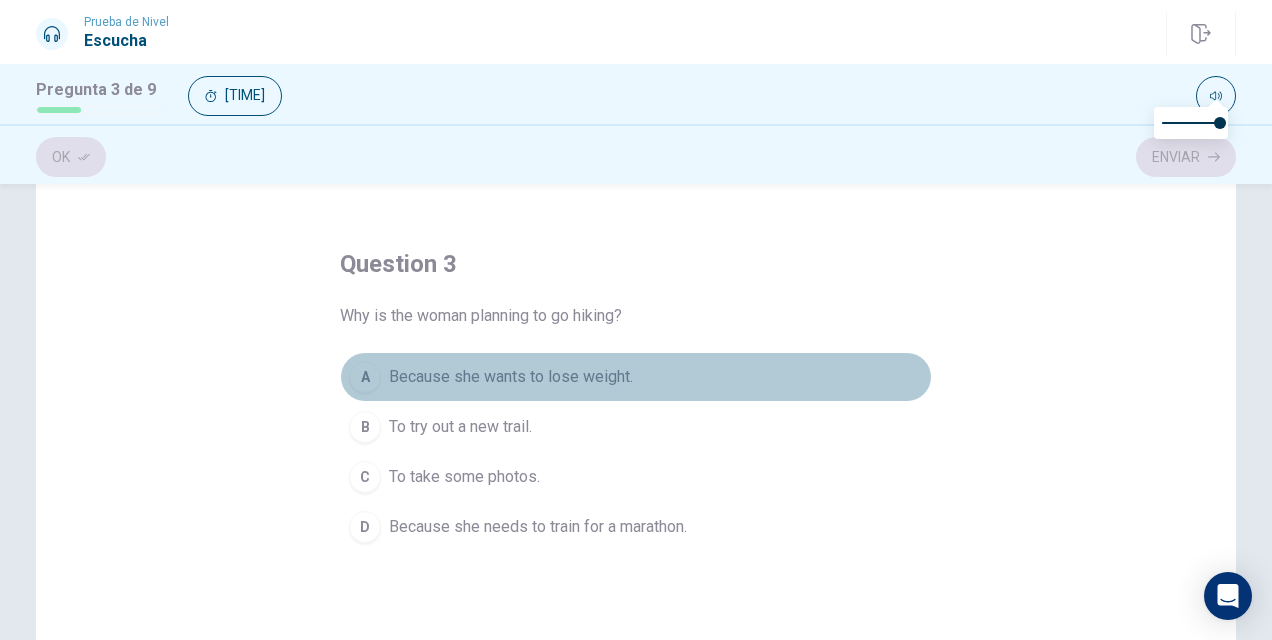 click on "Because she wants to lose weight." at bounding box center (511, 377) 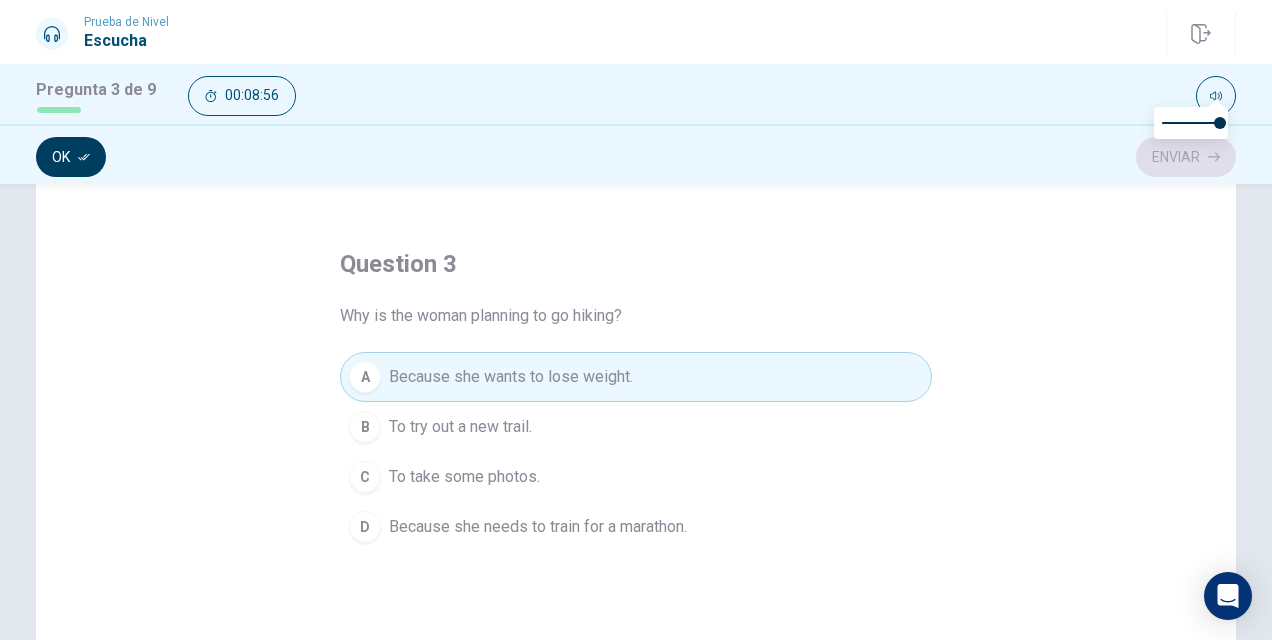 click on "Ok" at bounding box center (71, 157) 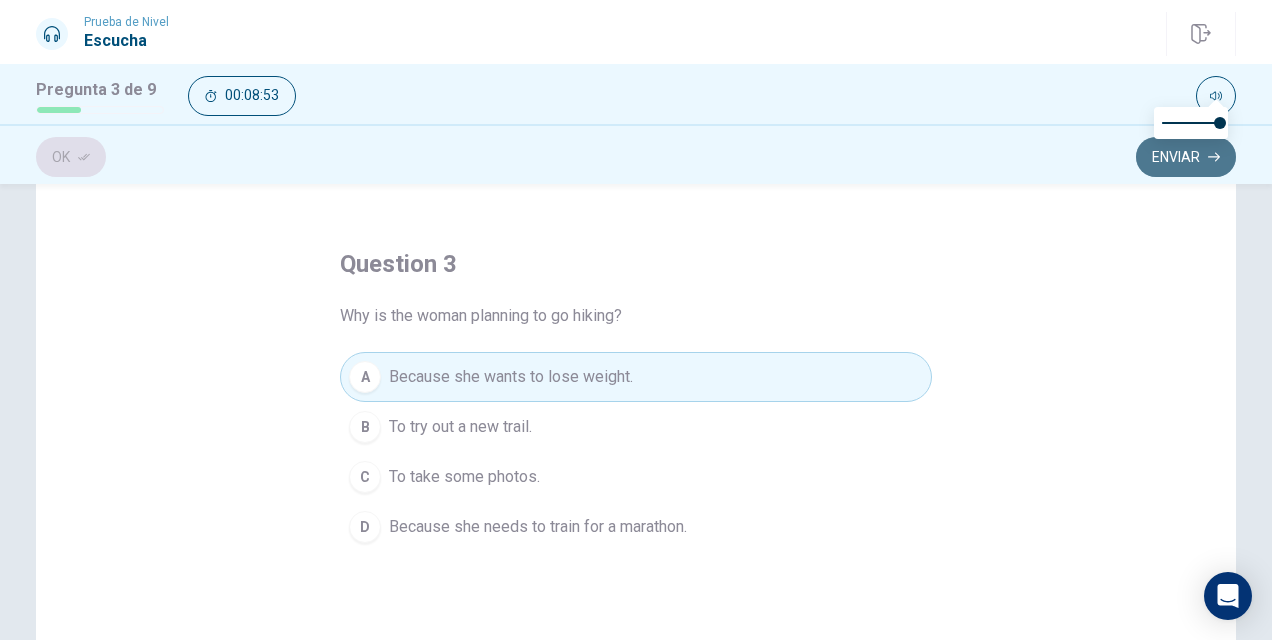 click on "Enviar" at bounding box center [1186, 157] 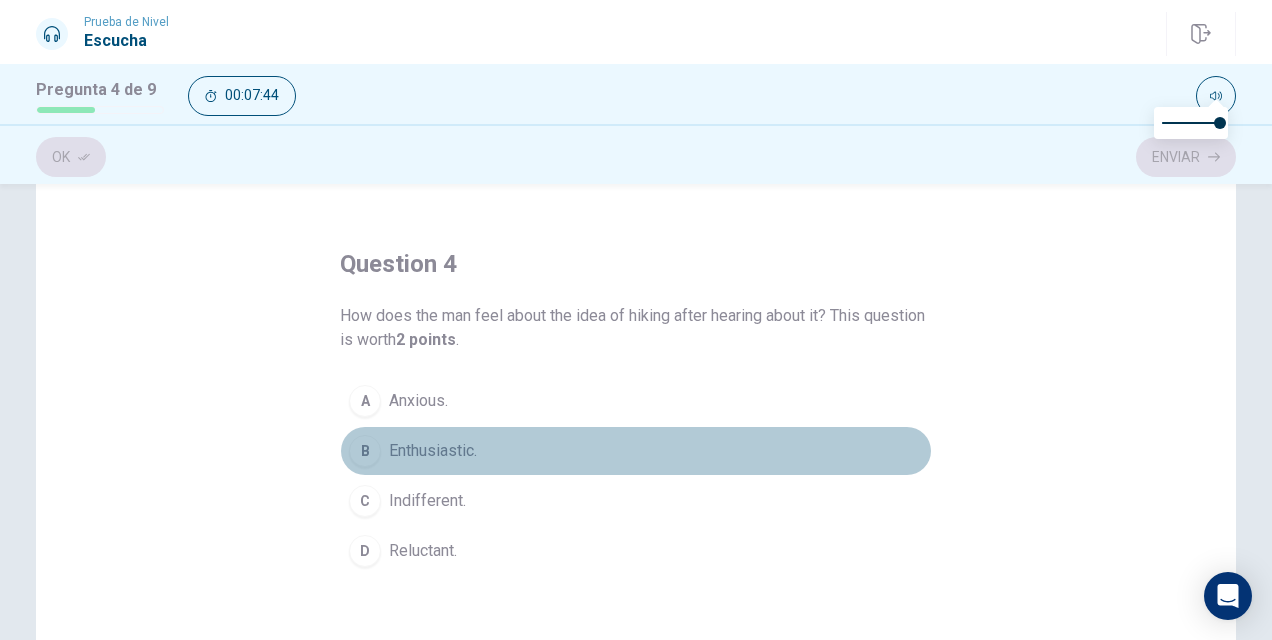 click on "Enthusiastic." at bounding box center [418, 401] 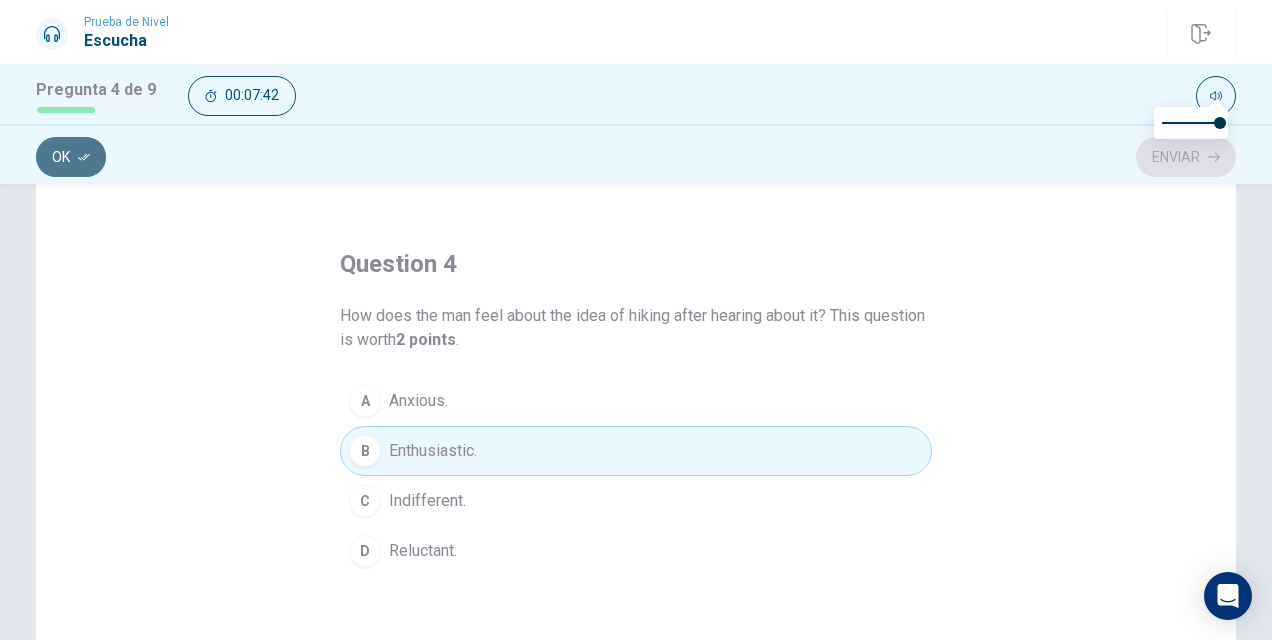 click on "Ok" at bounding box center [71, 157] 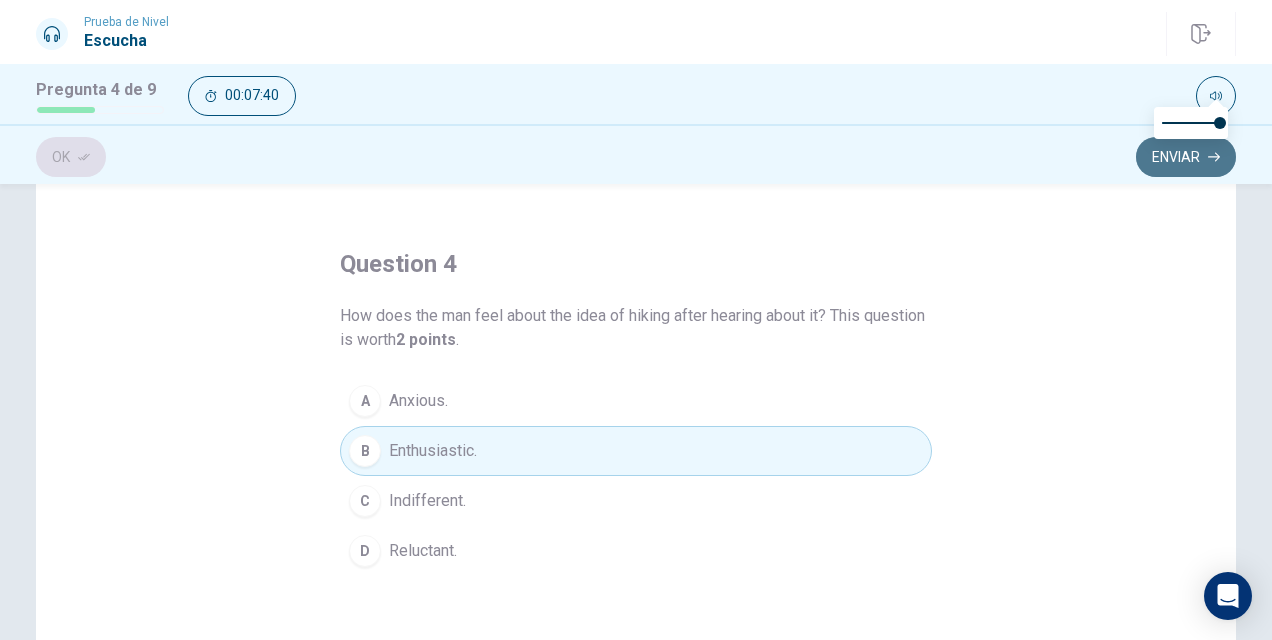 click on "Enviar" at bounding box center (1186, 157) 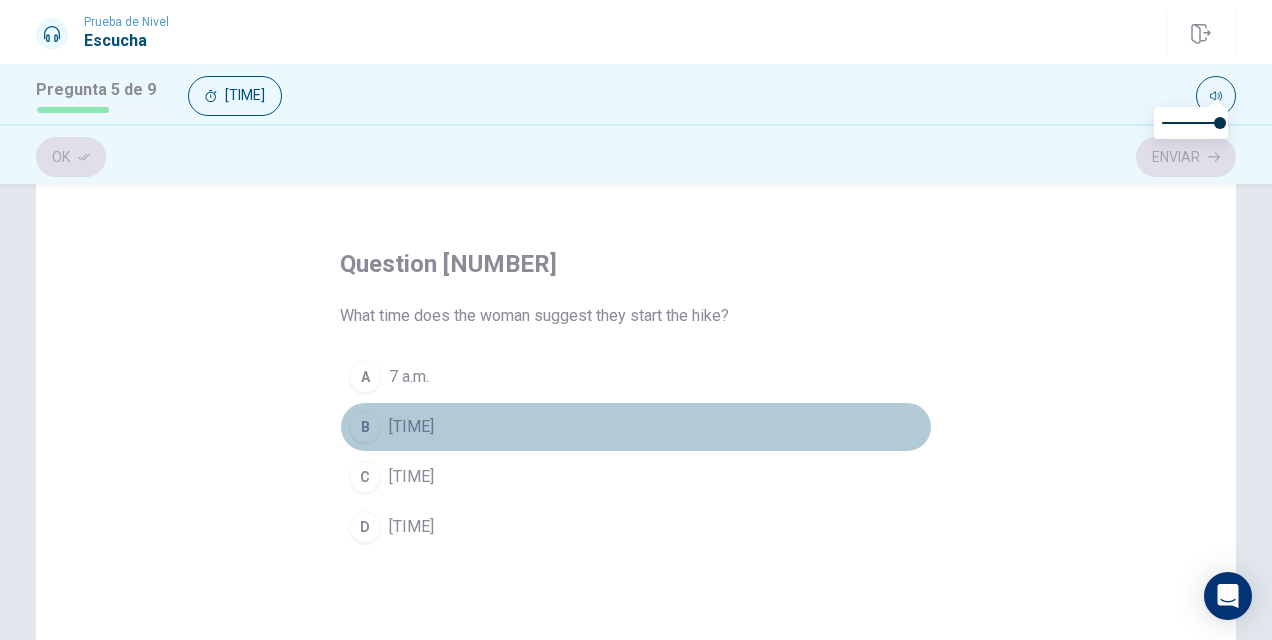 click on "[TIME]" at bounding box center [409, 377] 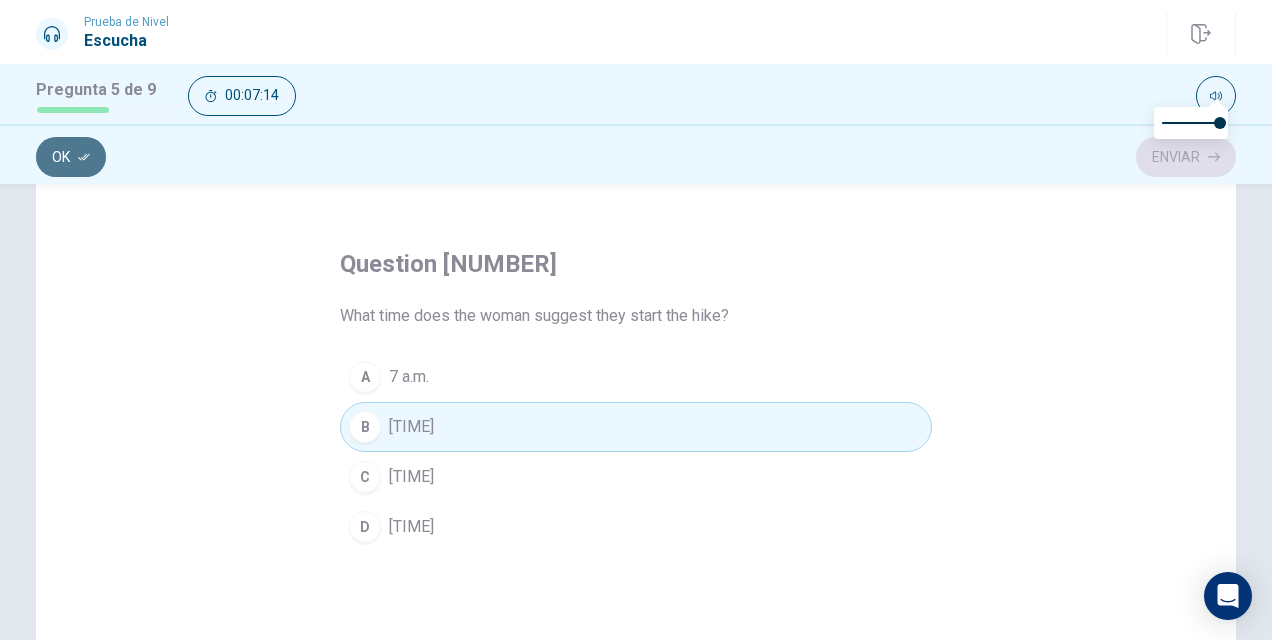 click on "Ok" at bounding box center (71, 157) 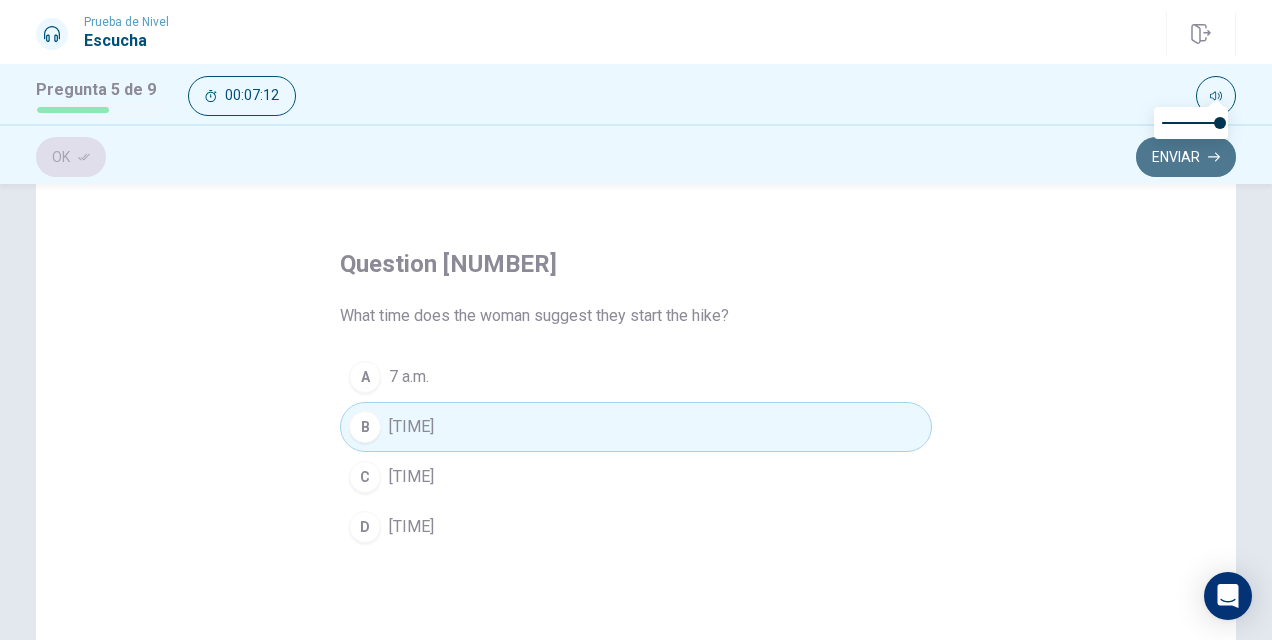 click on "Enviar" at bounding box center (1186, 157) 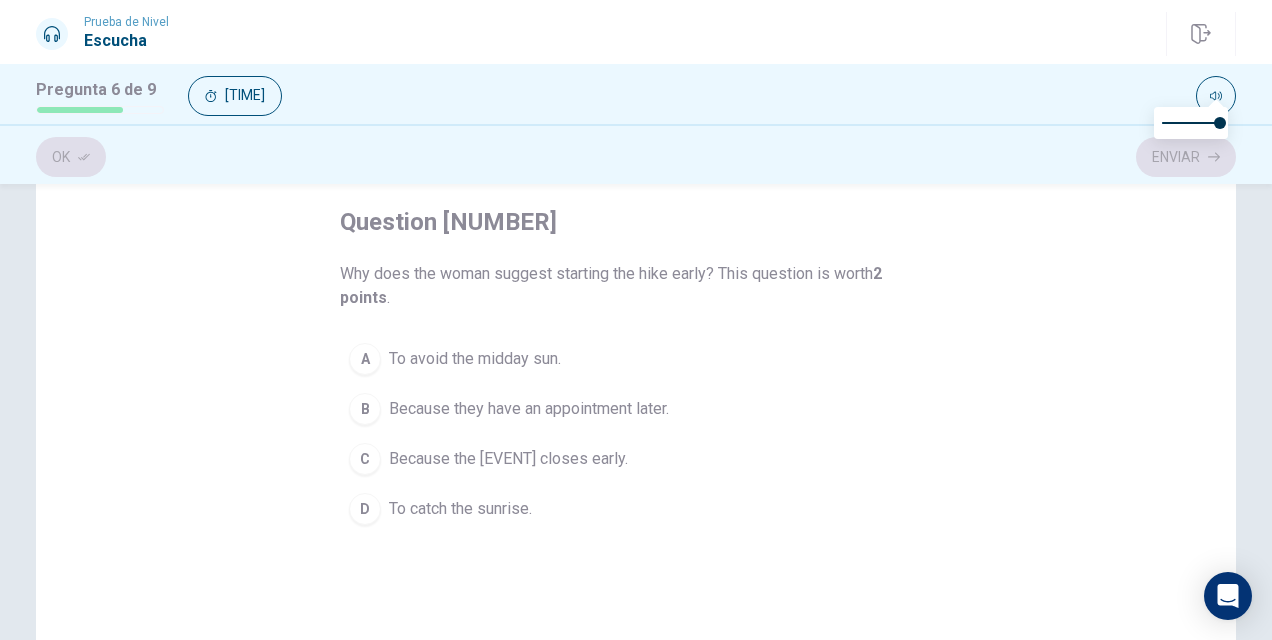 scroll, scrollTop: 108, scrollLeft: 0, axis: vertical 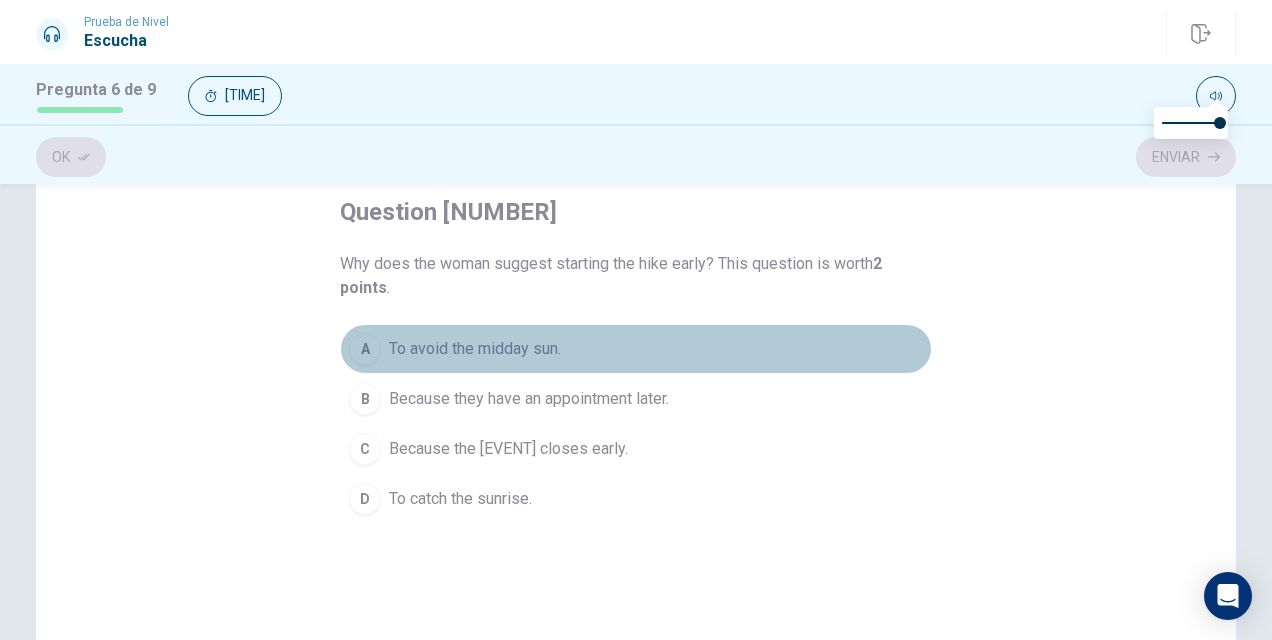 click on "To avoid the midday sun." at bounding box center (475, 349) 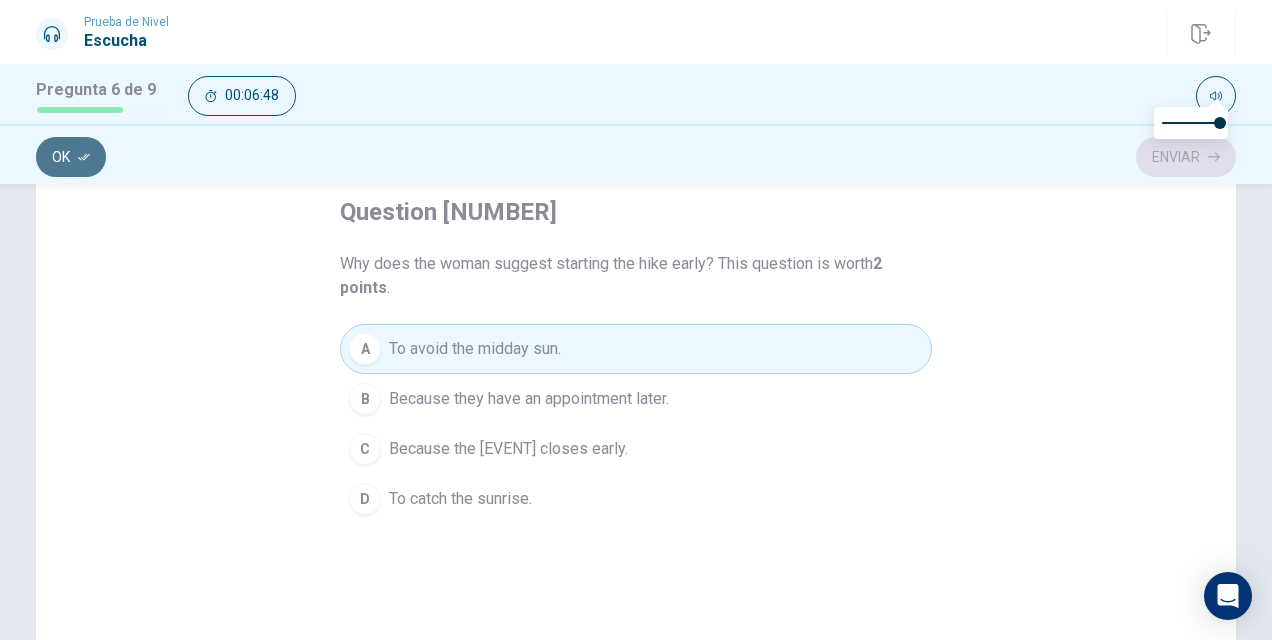 click on "Ok" at bounding box center [71, 157] 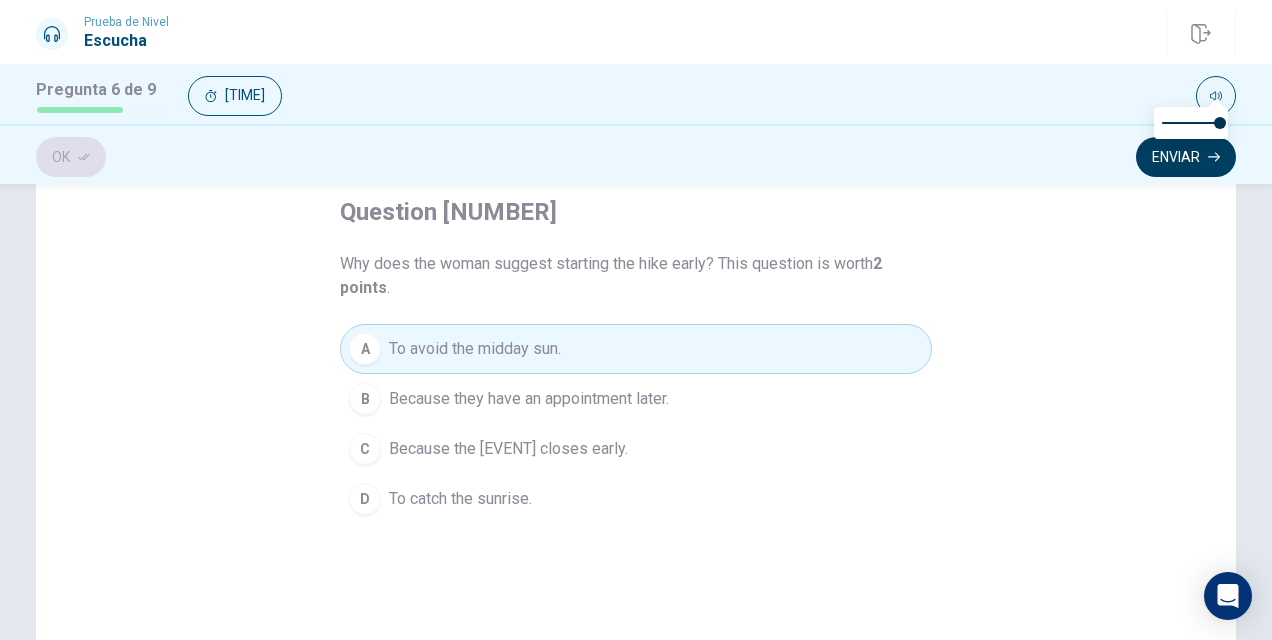 click on "Enviar" at bounding box center [1186, 157] 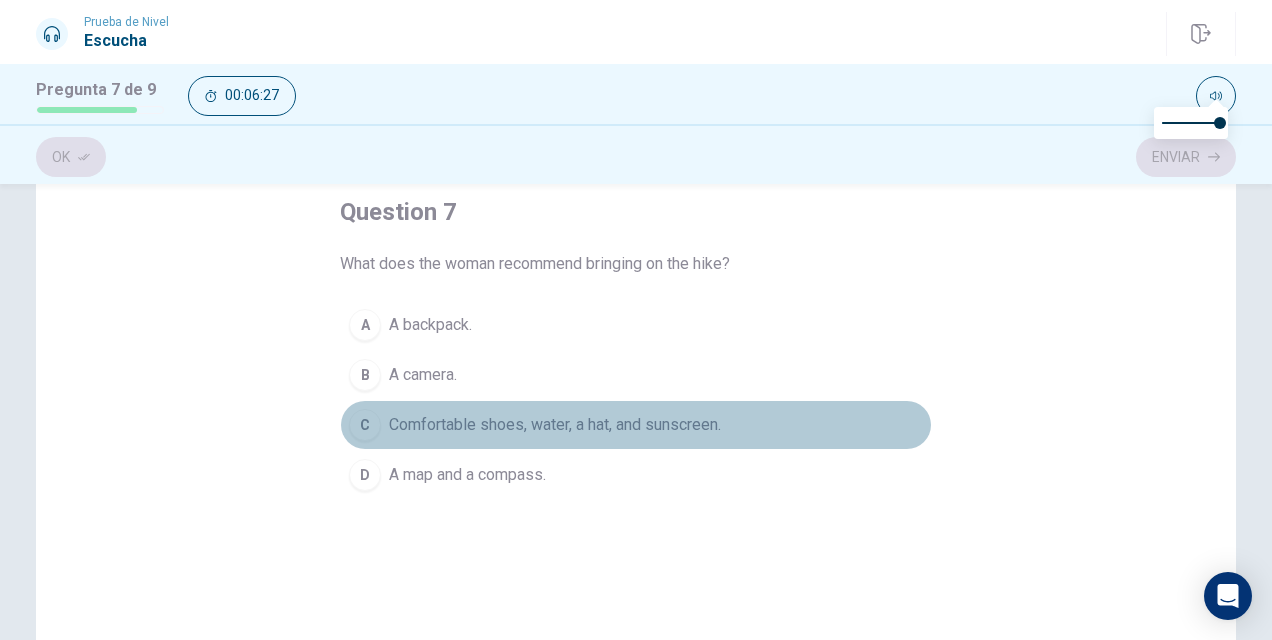 click on "Comfortable shoes, water, a hat, and sunscreen." at bounding box center [430, 325] 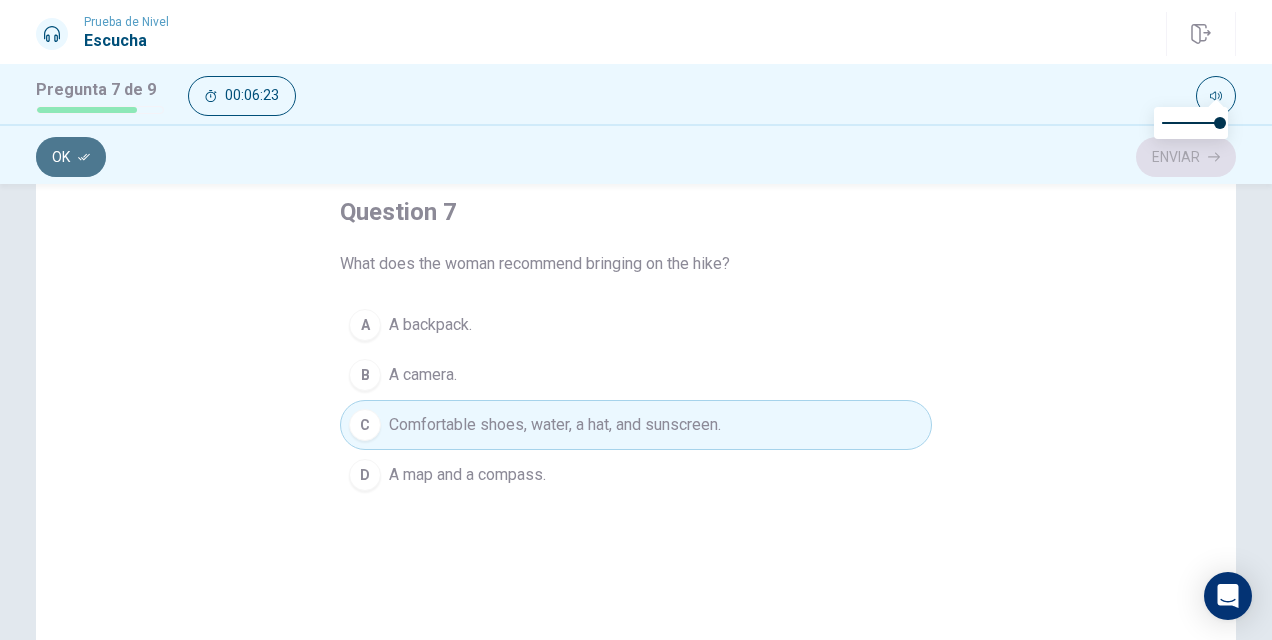 click on "Ok" at bounding box center [71, 157] 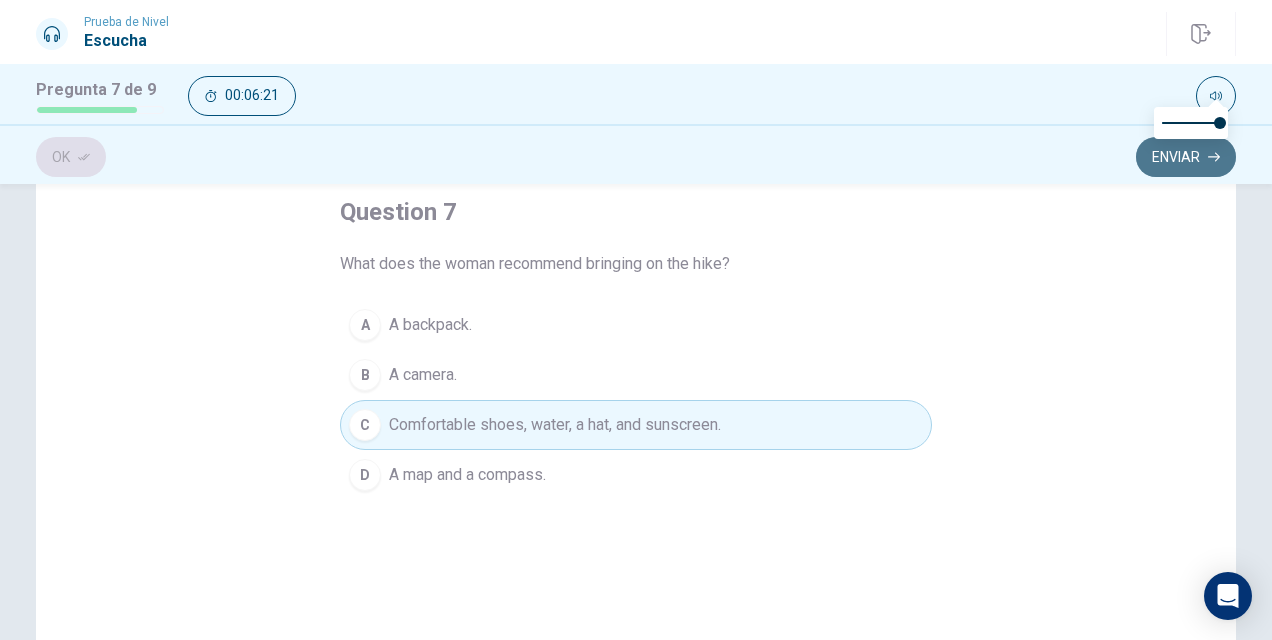 click on "Enviar" at bounding box center [1186, 157] 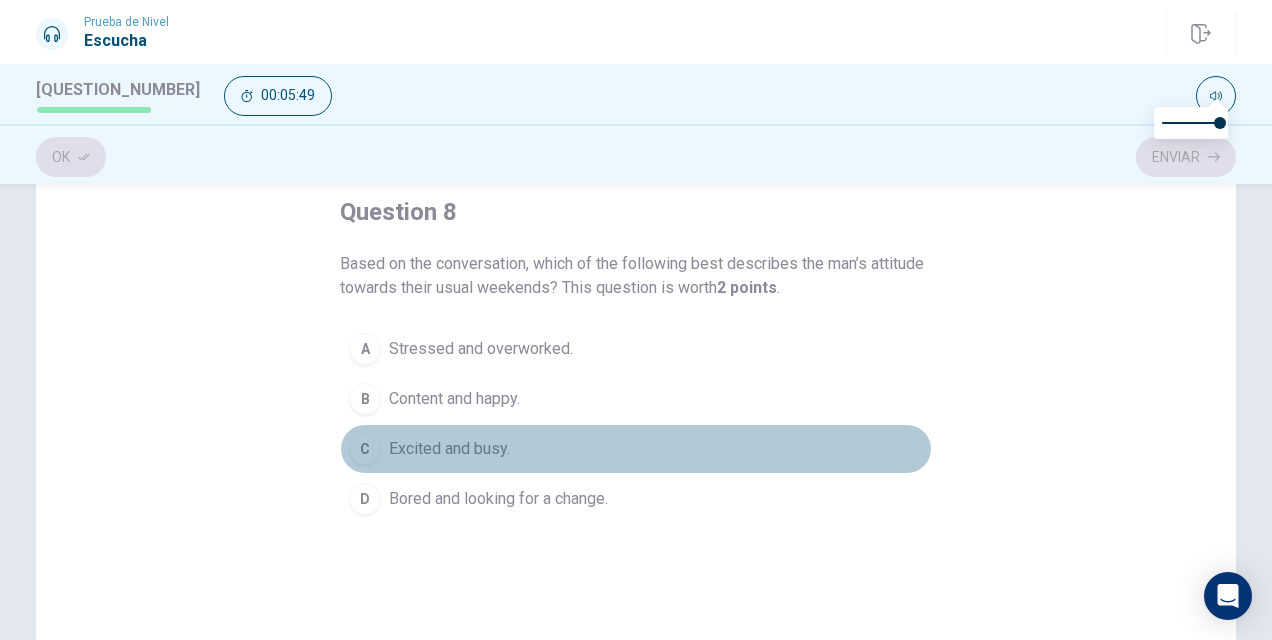 click on "Excited and busy." at bounding box center [481, 349] 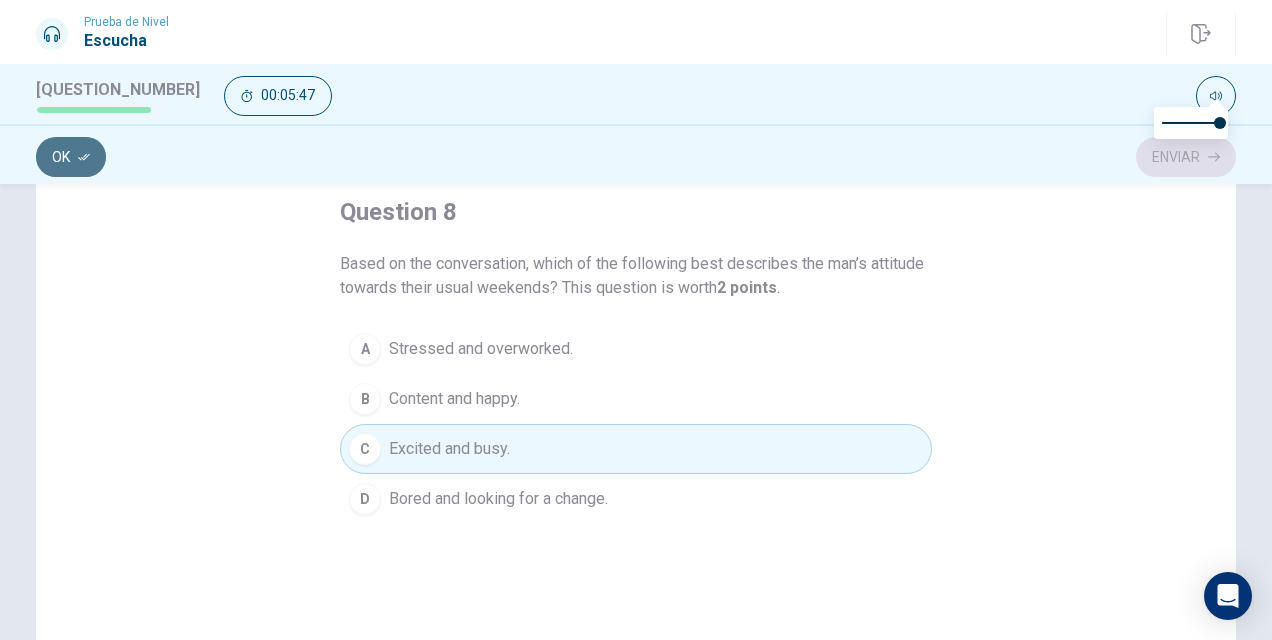 click on "Ok" at bounding box center [71, 157] 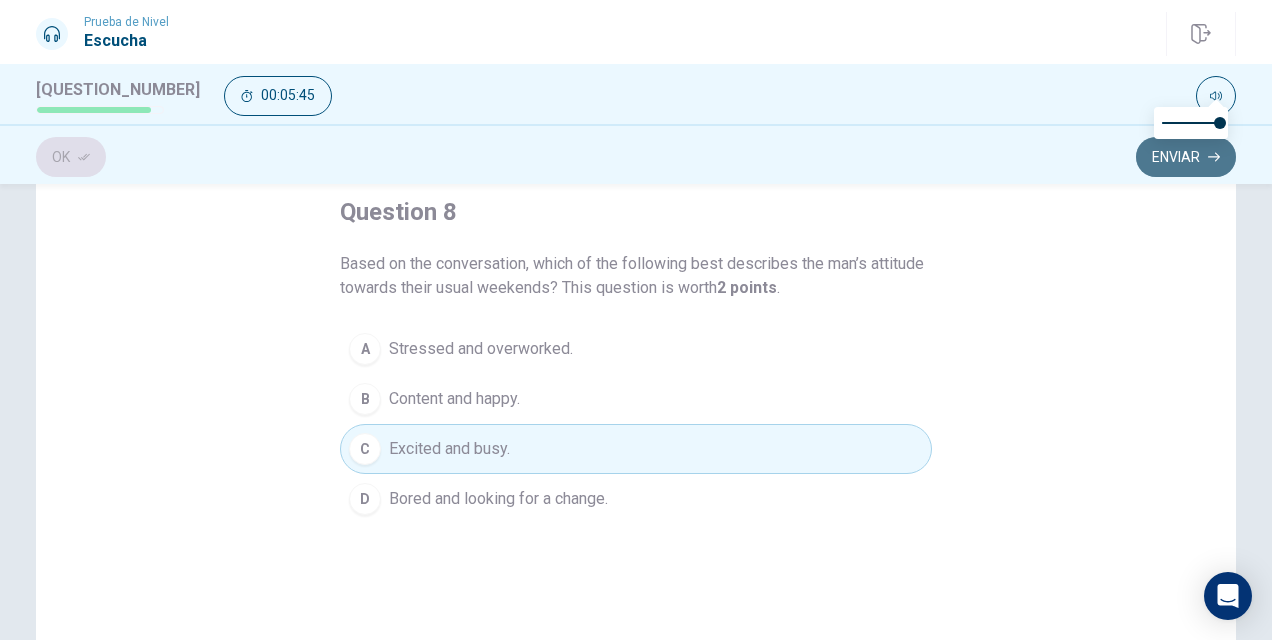 click on "Enviar" at bounding box center (1186, 157) 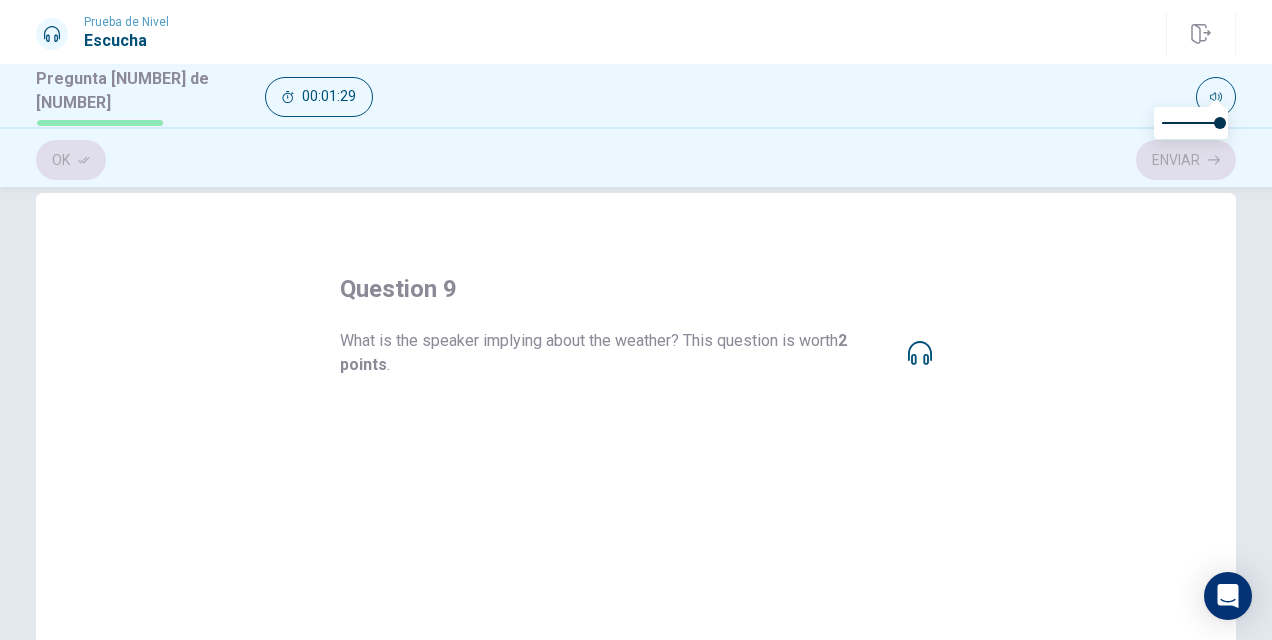 scroll, scrollTop: 36, scrollLeft: 0, axis: vertical 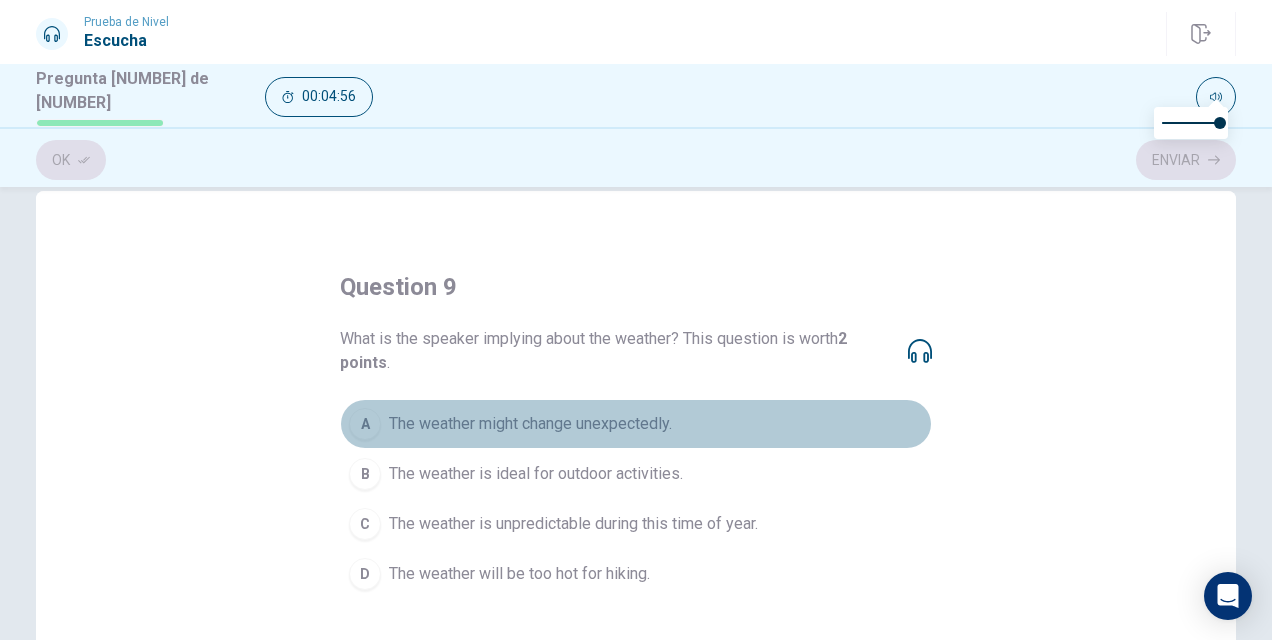 click on "The weather might change unexpectedly." at bounding box center [530, 424] 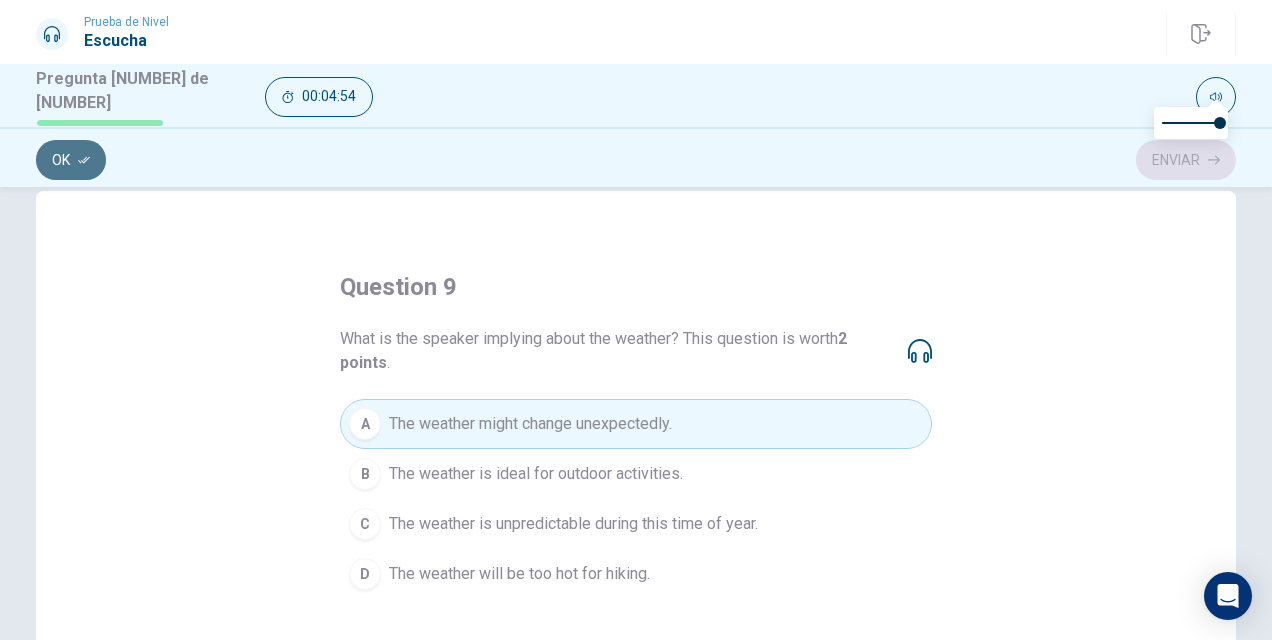click on "Ok" at bounding box center (71, 160) 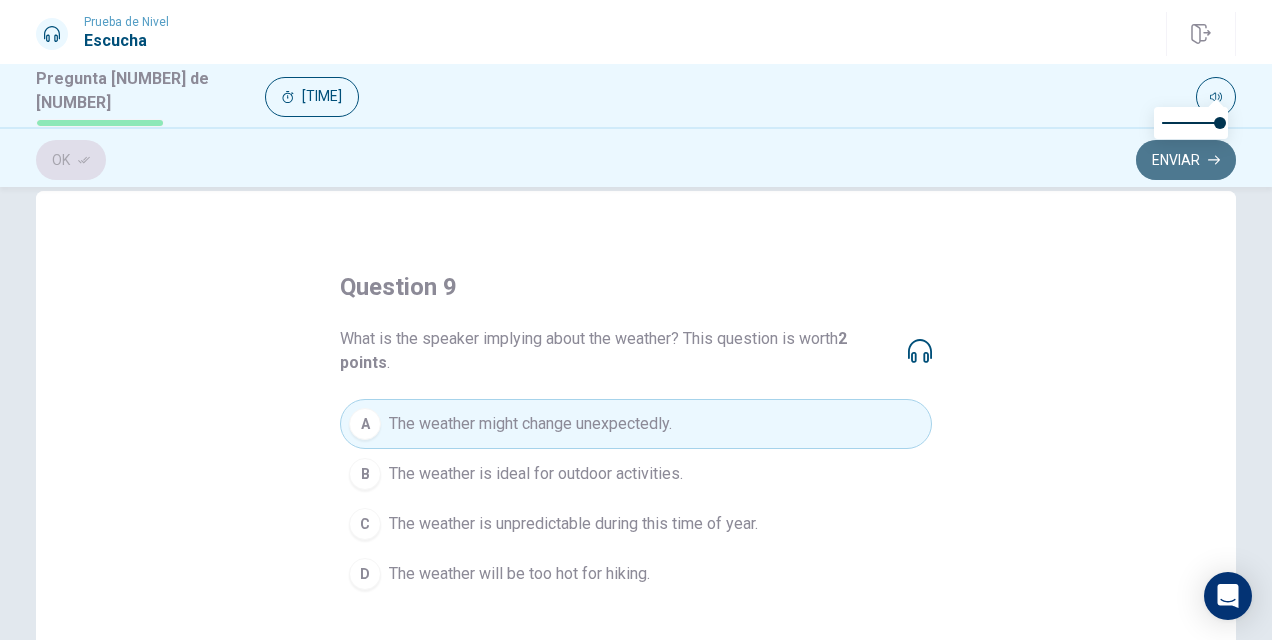 click on "Enviar" at bounding box center [1186, 160] 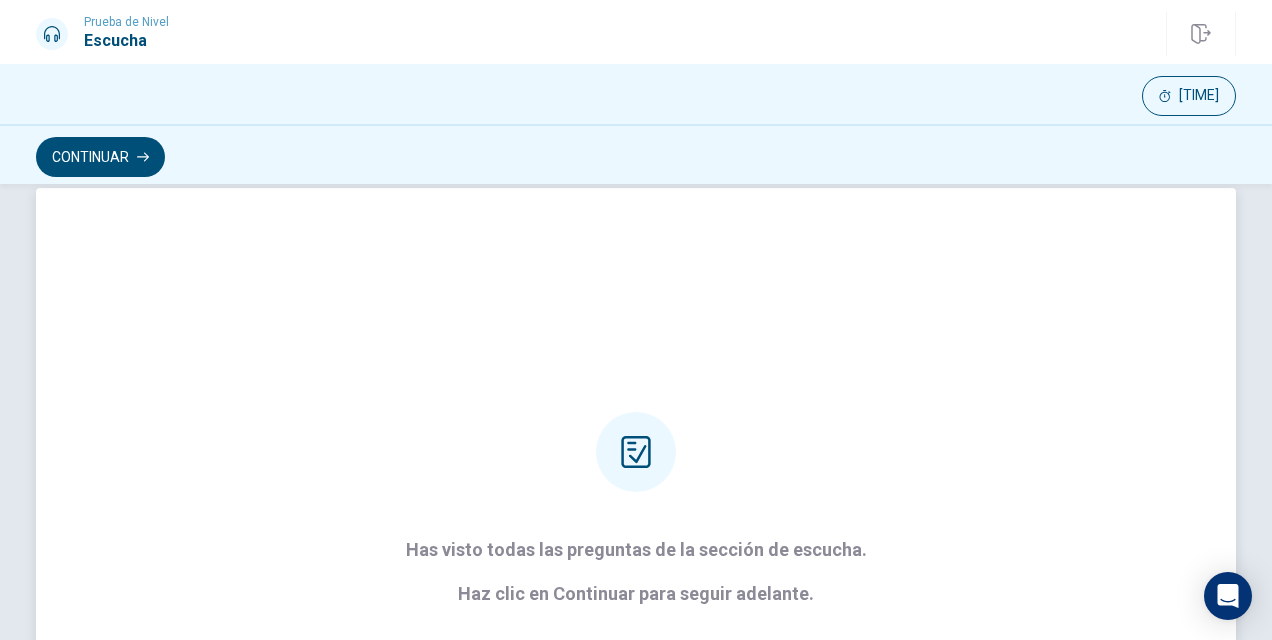 scroll, scrollTop: 134, scrollLeft: 0, axis: vertical 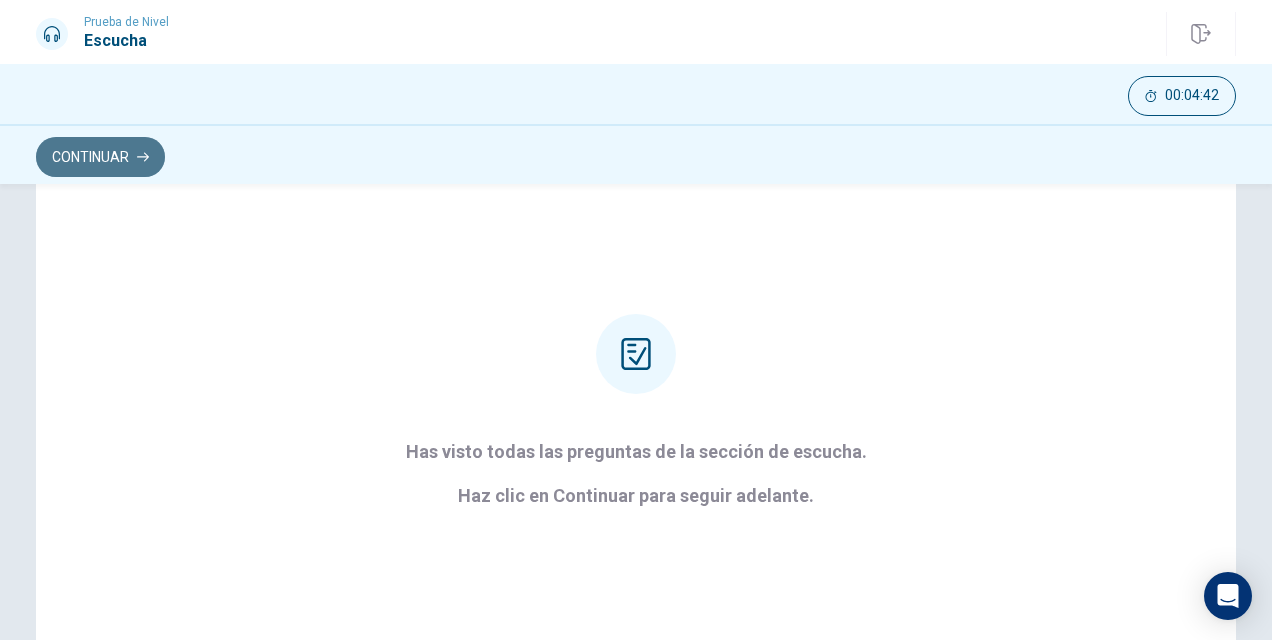 click on "Continuar" at bounding box center (100, 157) 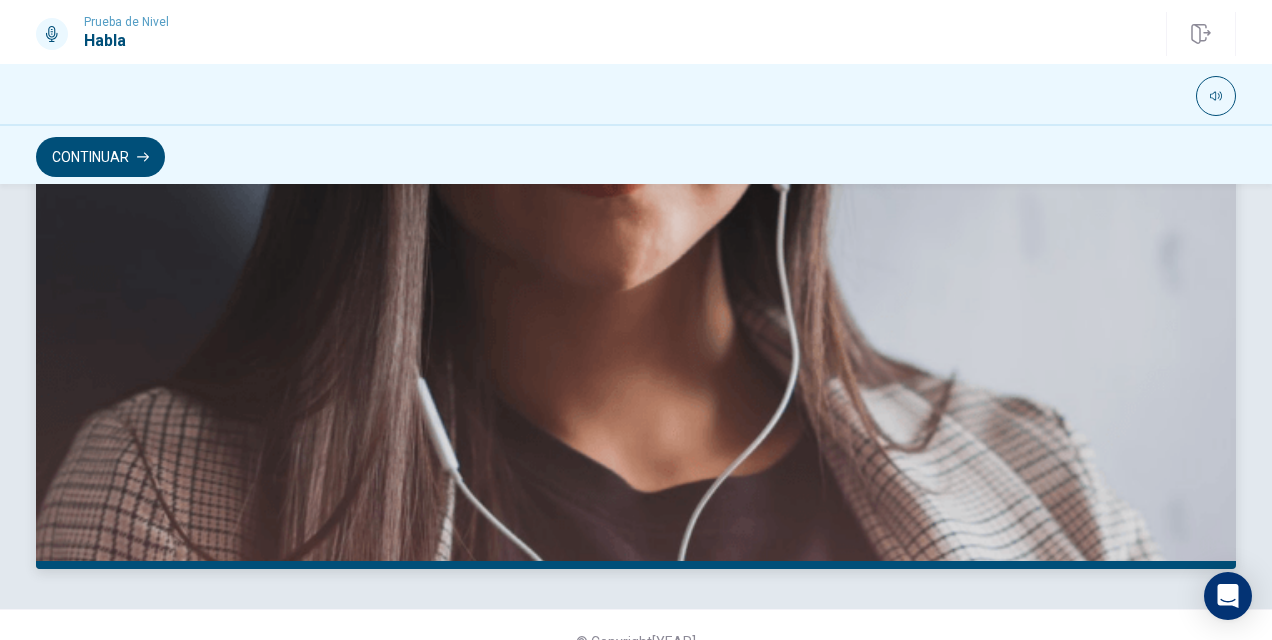 scroll, scrollTop: 560, scrollLeft: 0, axis: vertical 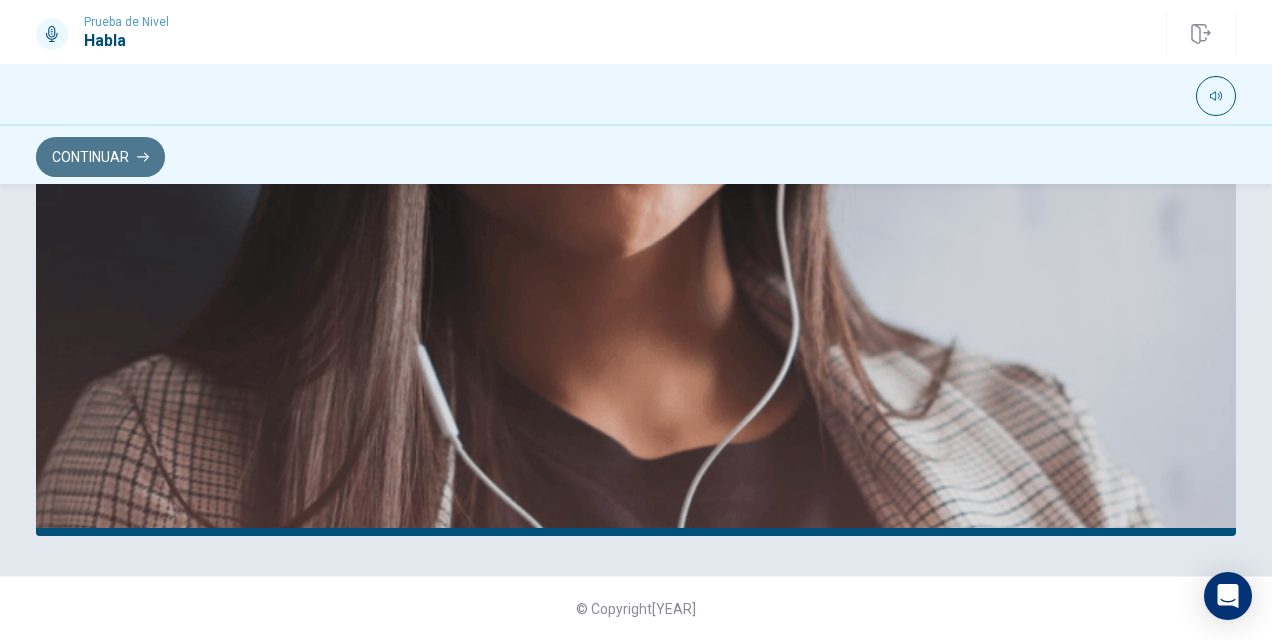 click on "Continuar" at bounding box center (100, 157) 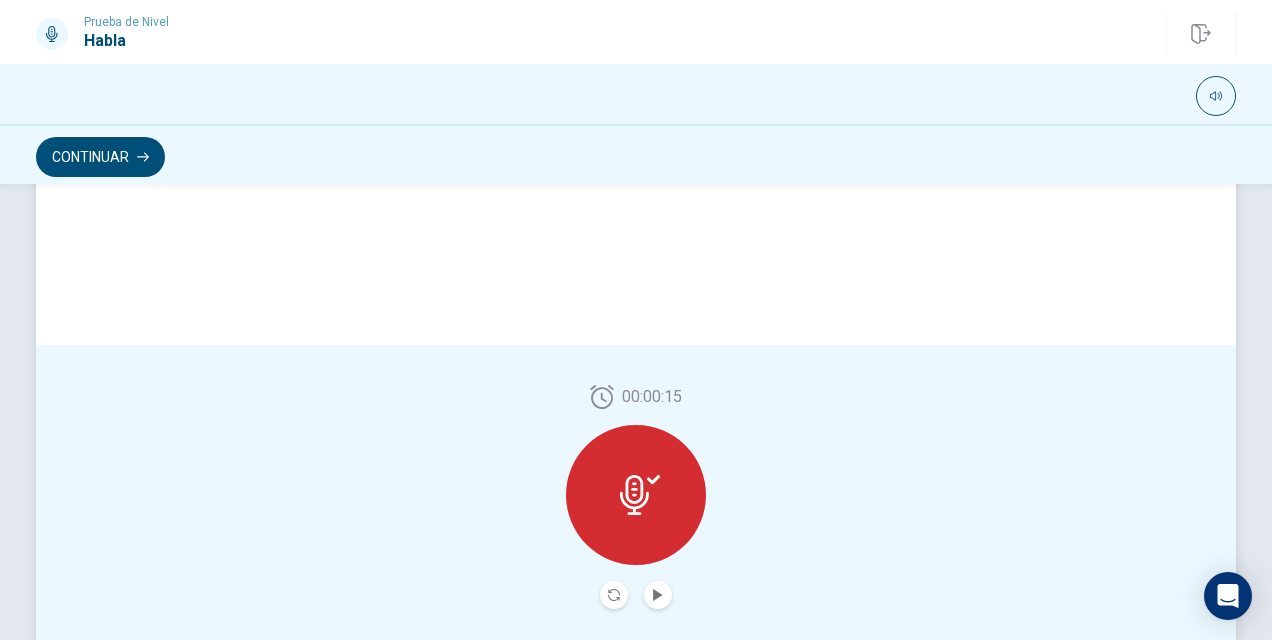 scroll, scrollTop: 469, scrollLeft: 0, axis: vertical 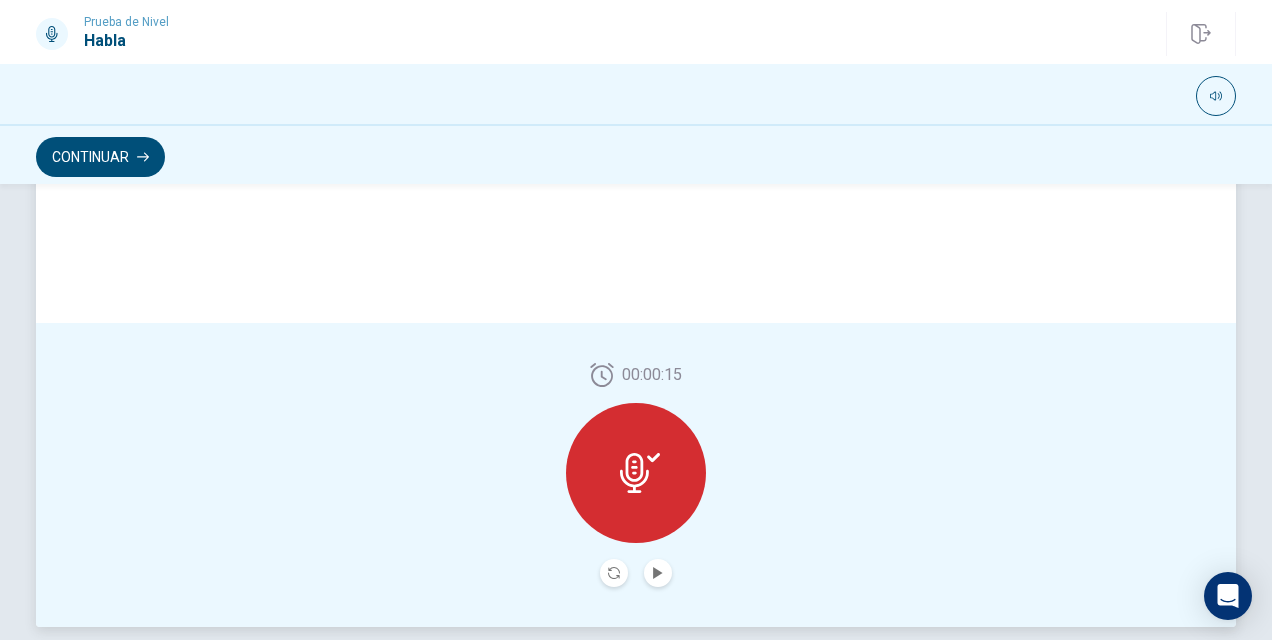 click at bounding box center [634, 473] 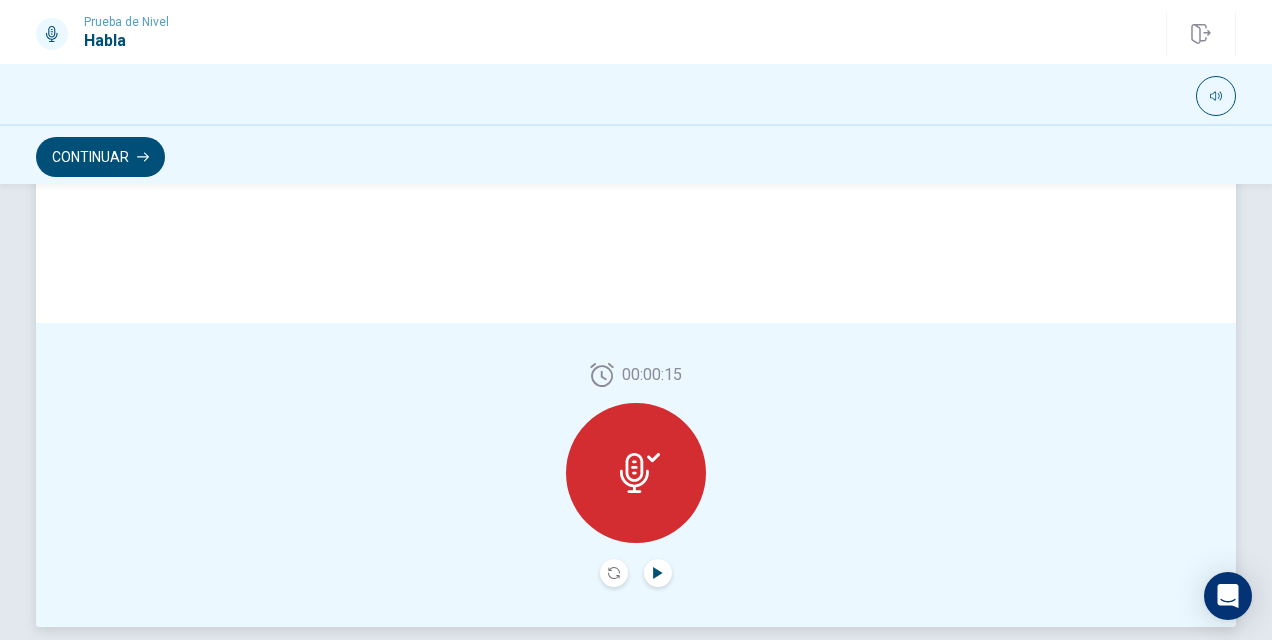 click at bounding box center [657, 573] 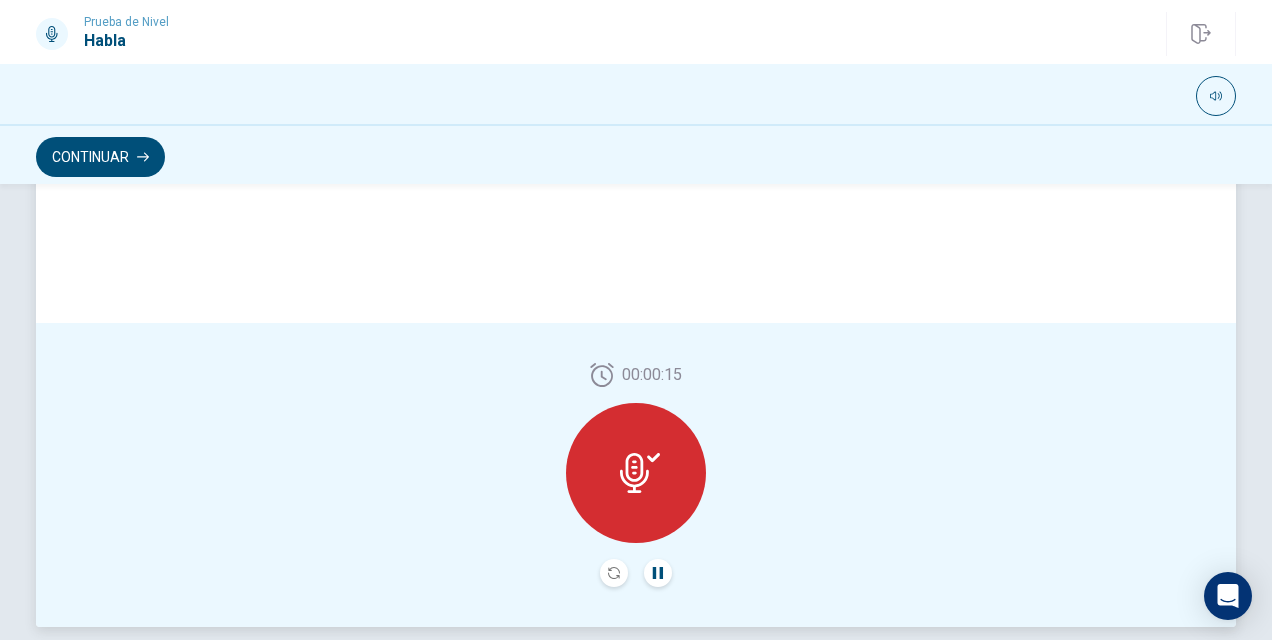 click at bounding box center [634, 473] 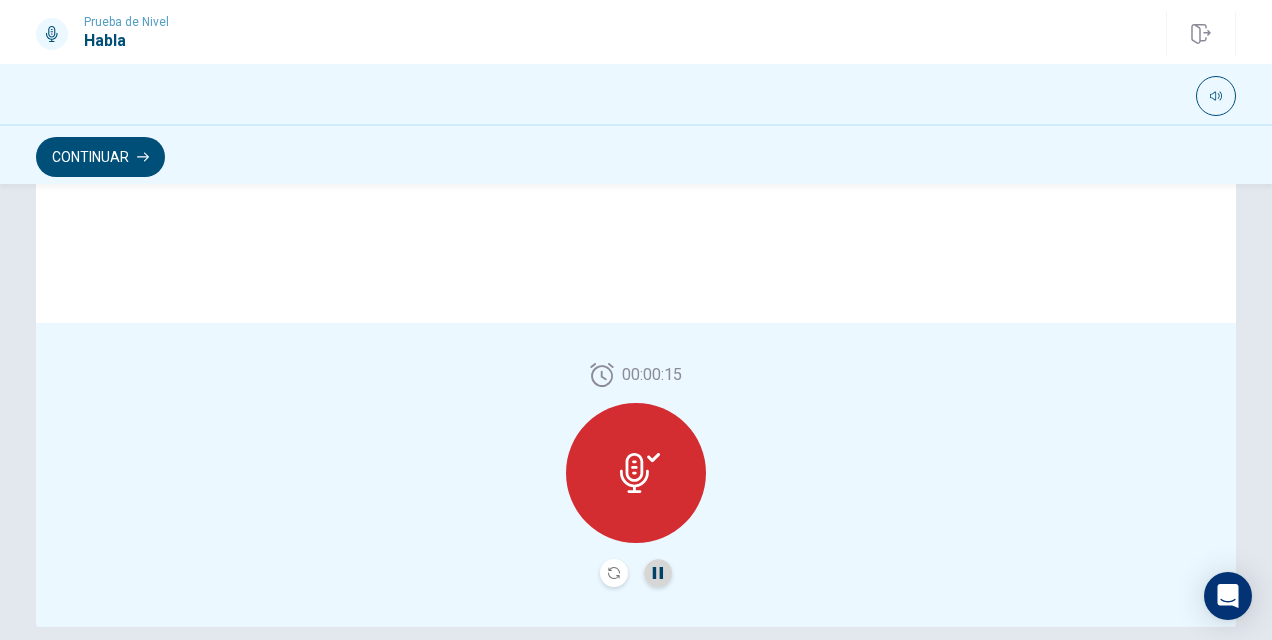 click at bounding box center (658, 573) 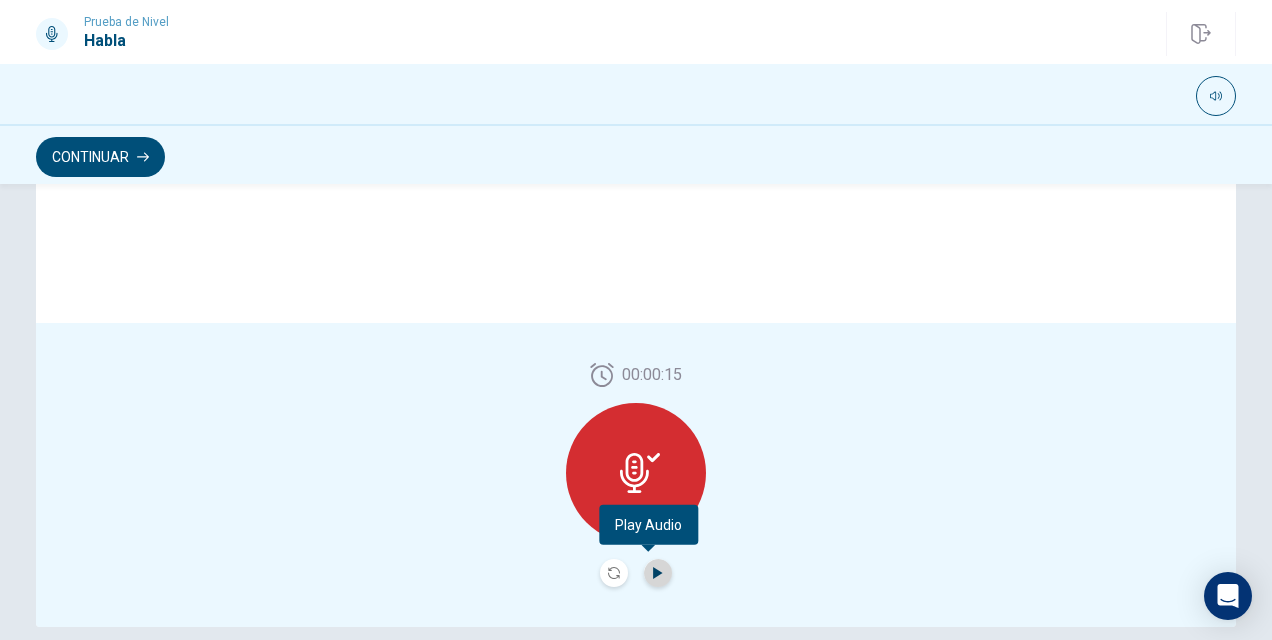 click at bounding box center (658, 573) 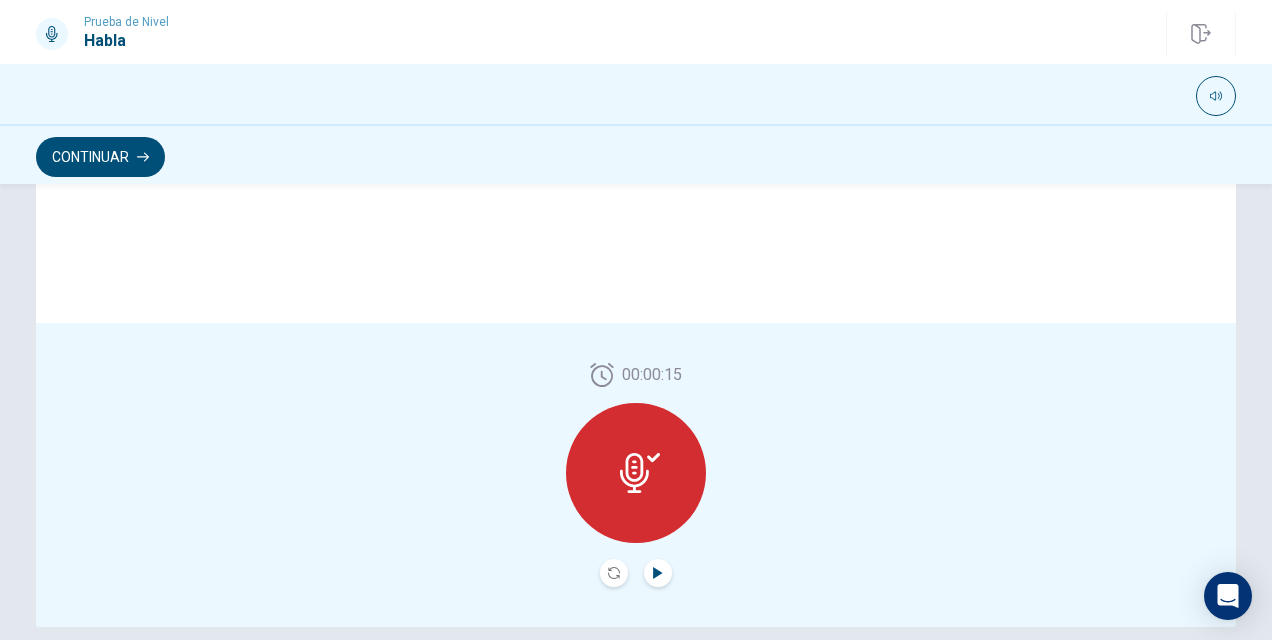 click at bounding box center (640, 473) 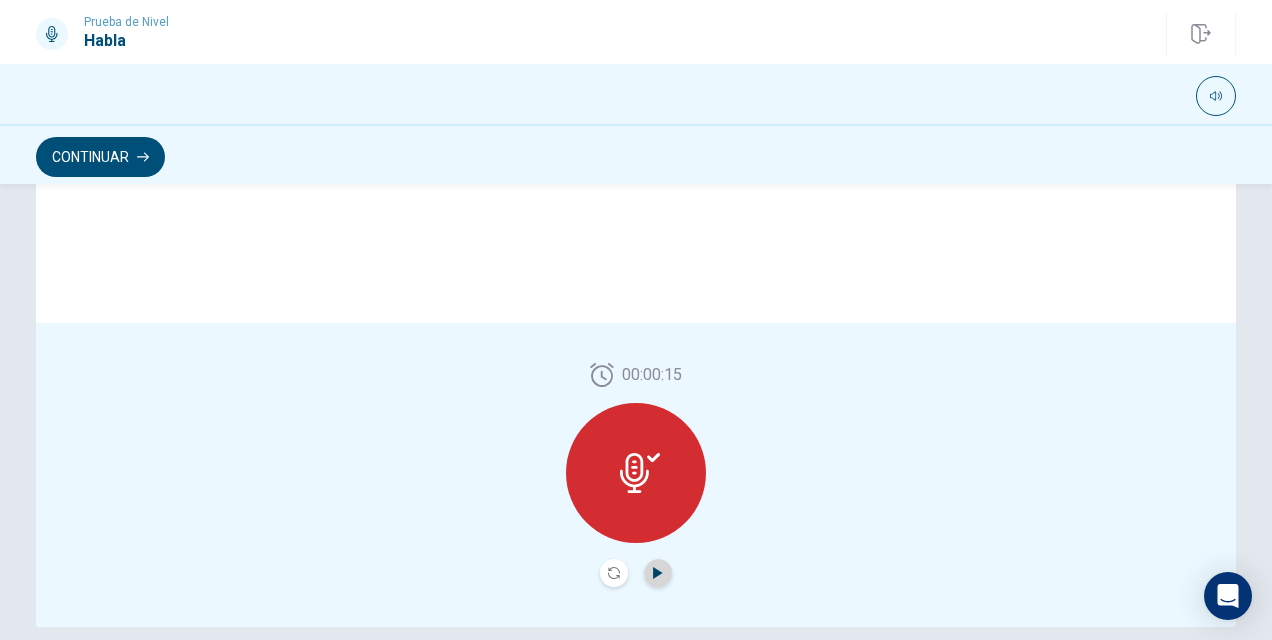 click at bounding box center [657, 573] 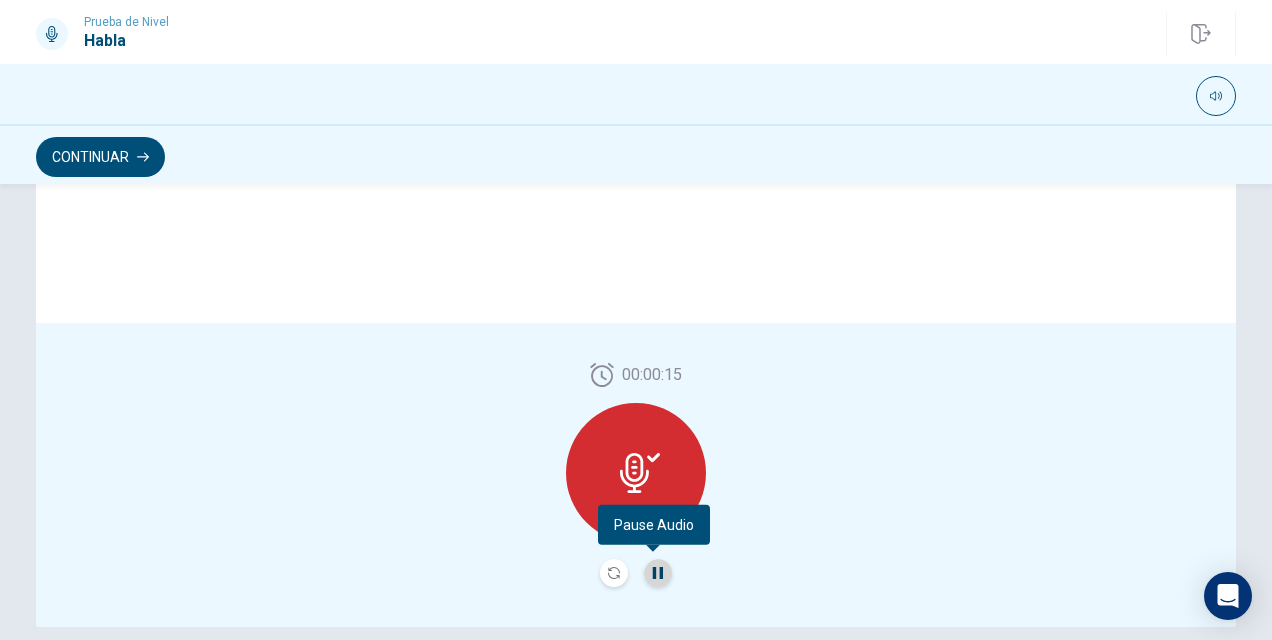 click at bounding box center [658, 573] 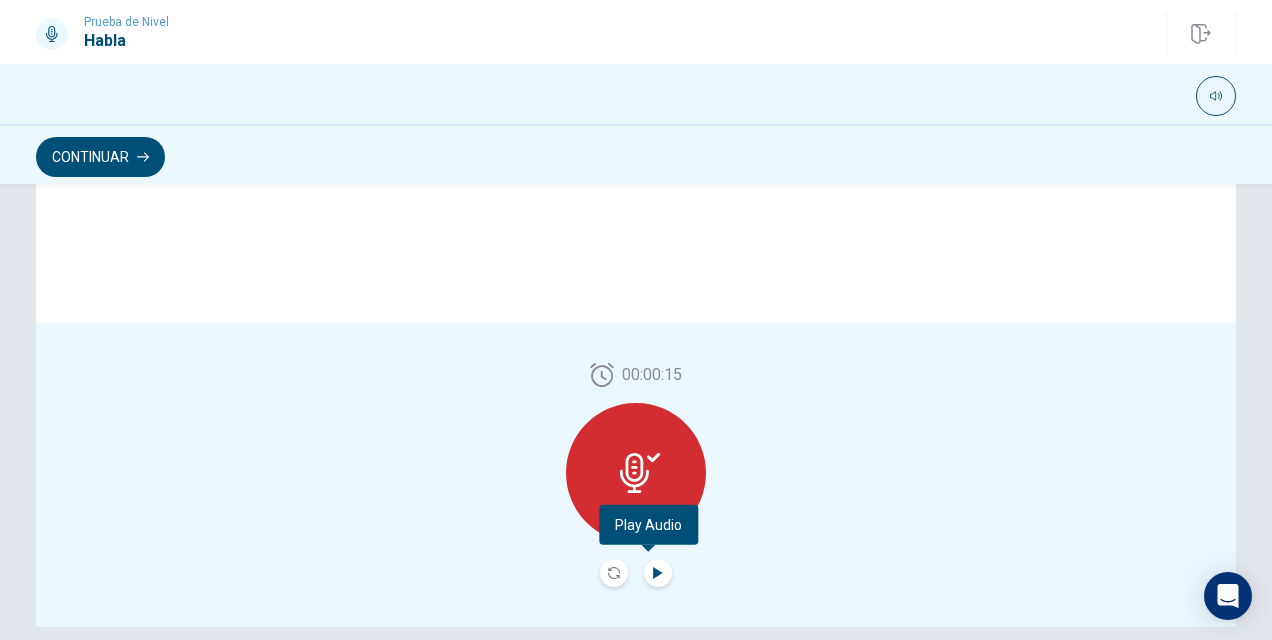 click at bounding box center [657, 573] 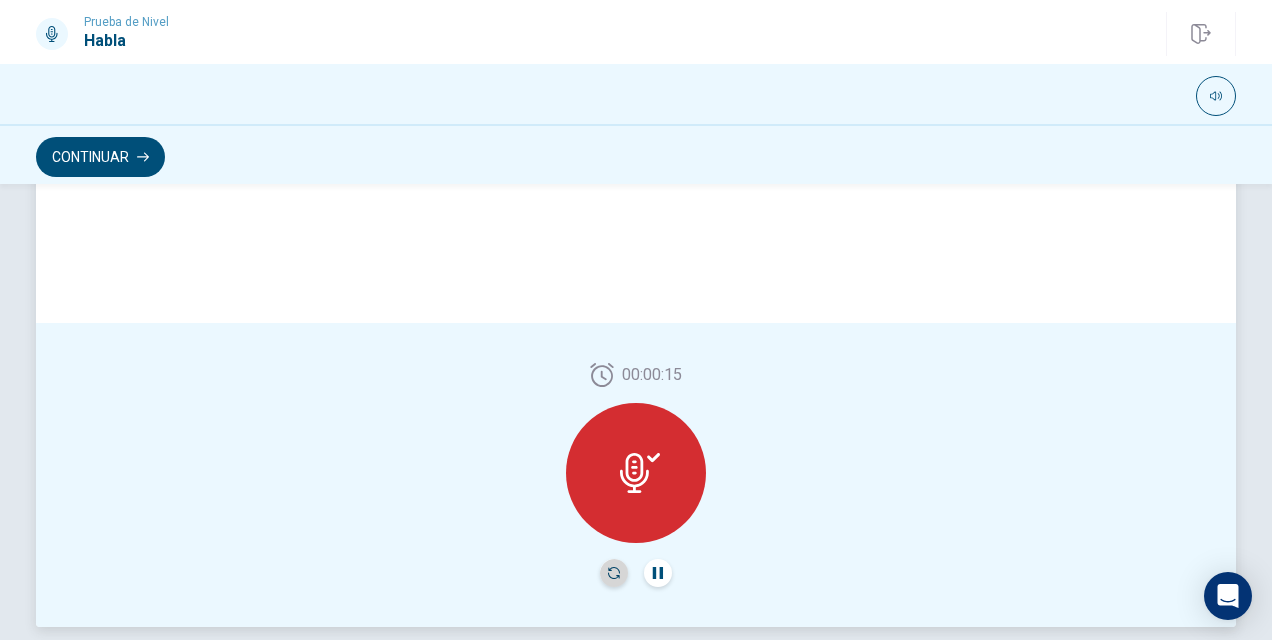click at bounding box center [614, 573] 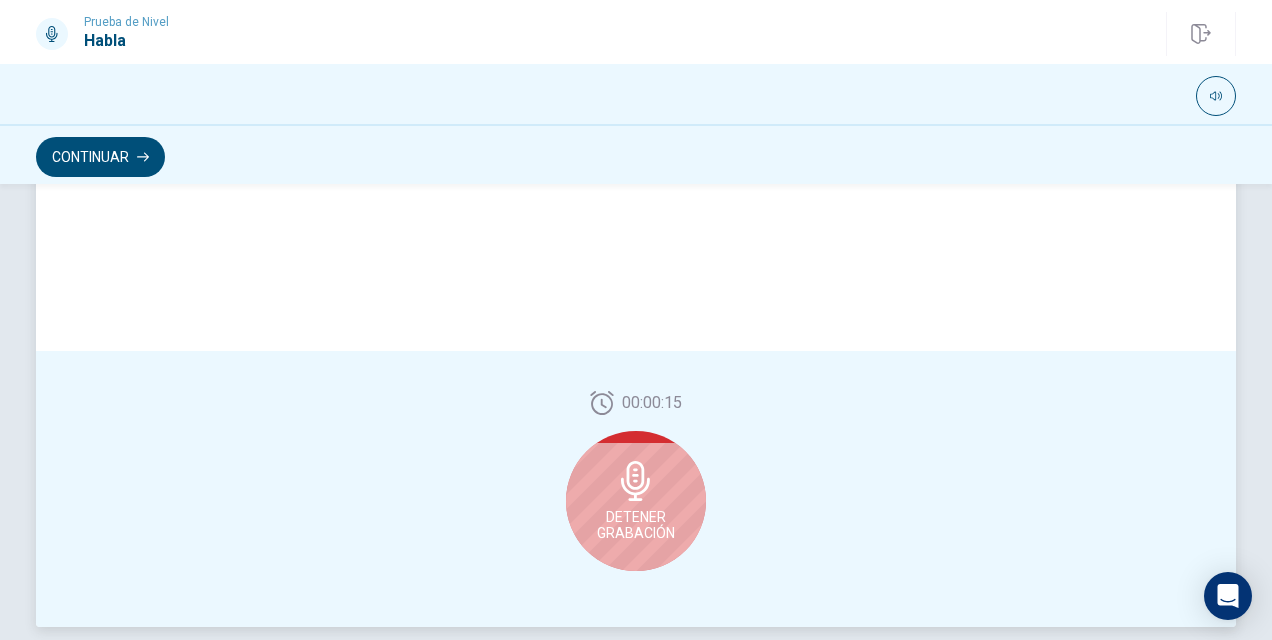 scroll, scrollTop: 483, scrollLeft: 0, axis: vertical 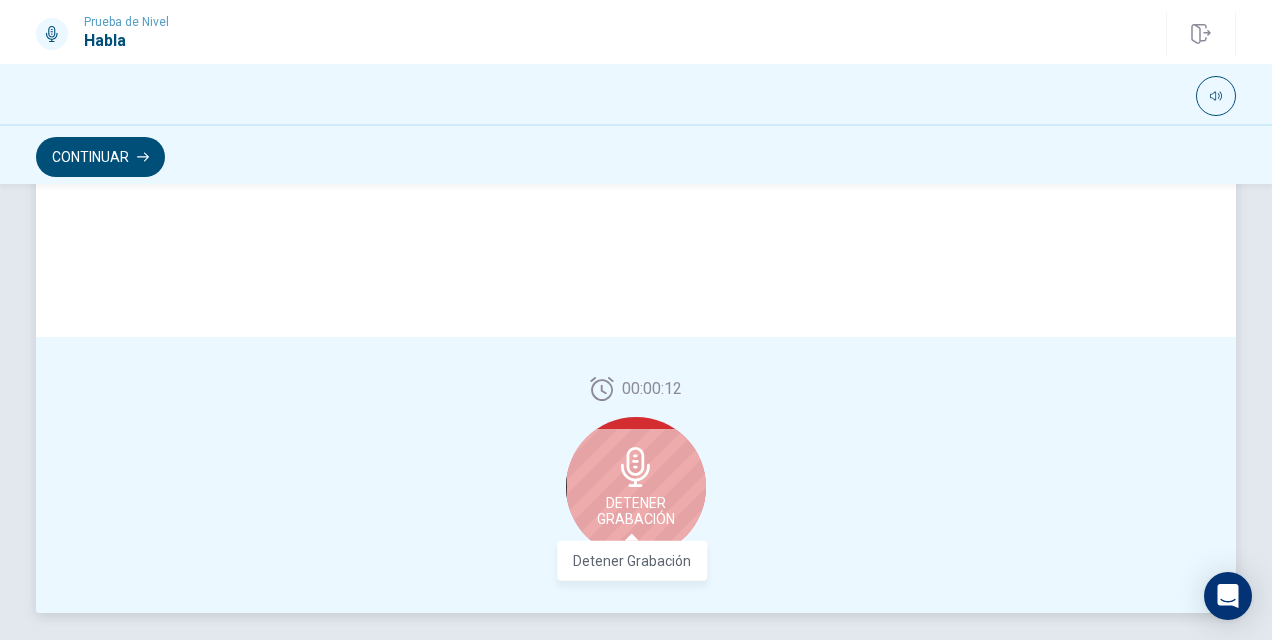 click on "Detener   Grabación" at bounding box center (636, 511) 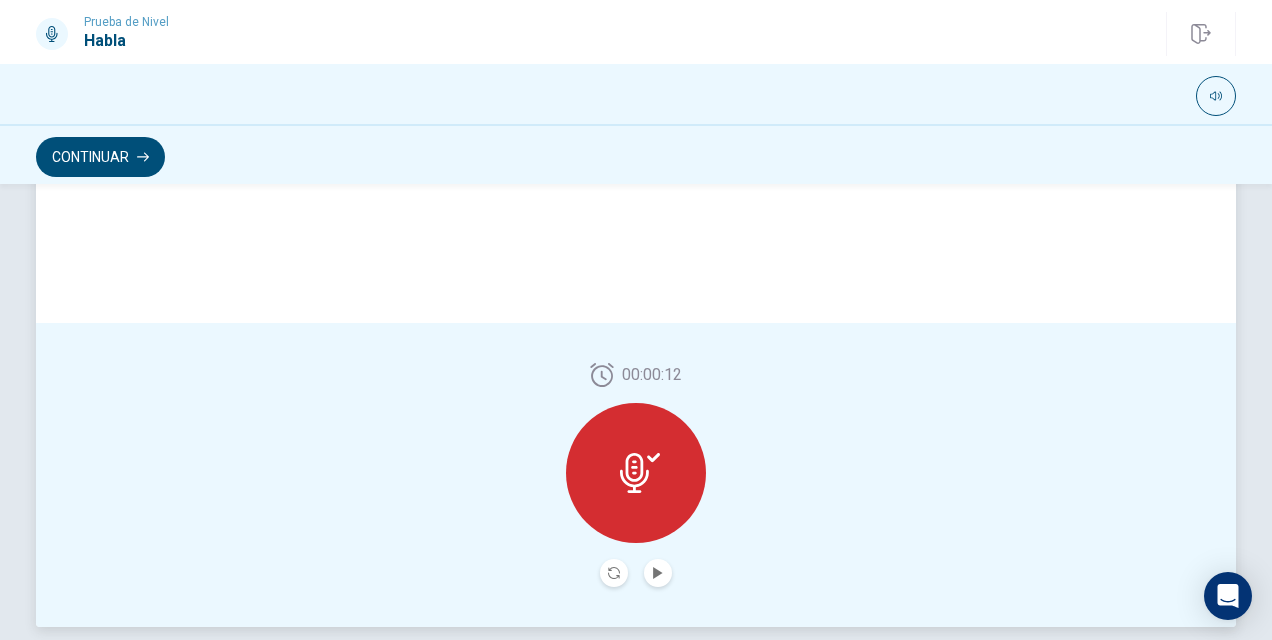 scroll, scrollTop: 463, scrollLeft: 0, axis: vertical 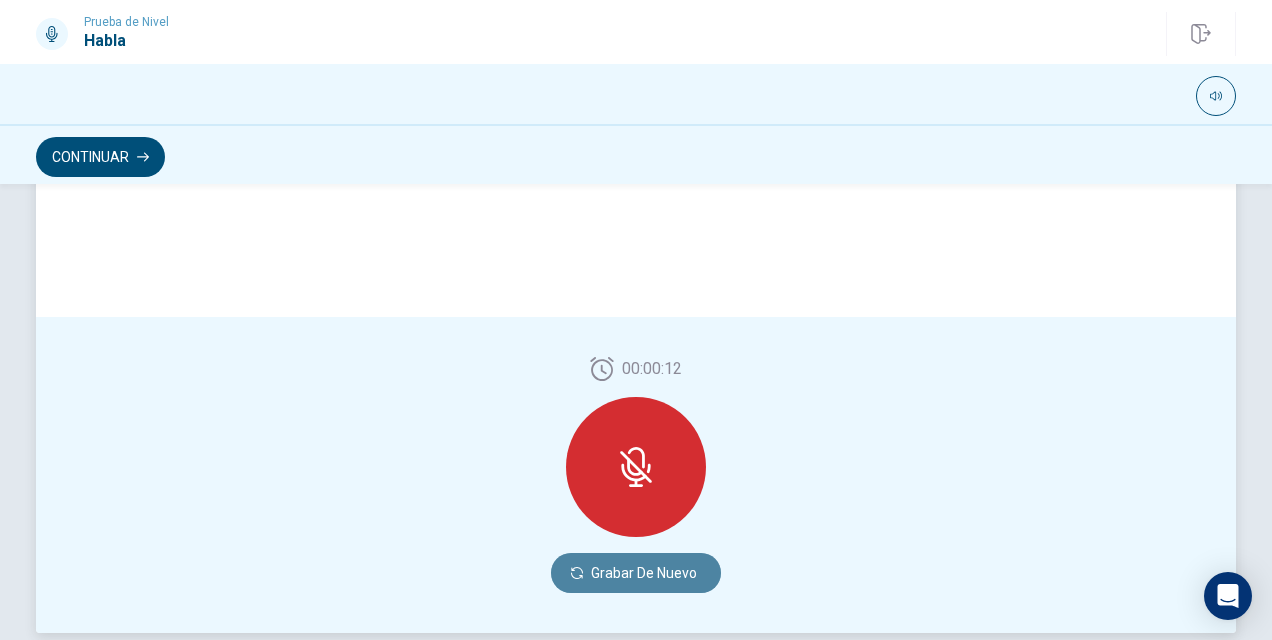 click on "Grabar de Nuevo" at bounding box center (636, 573) 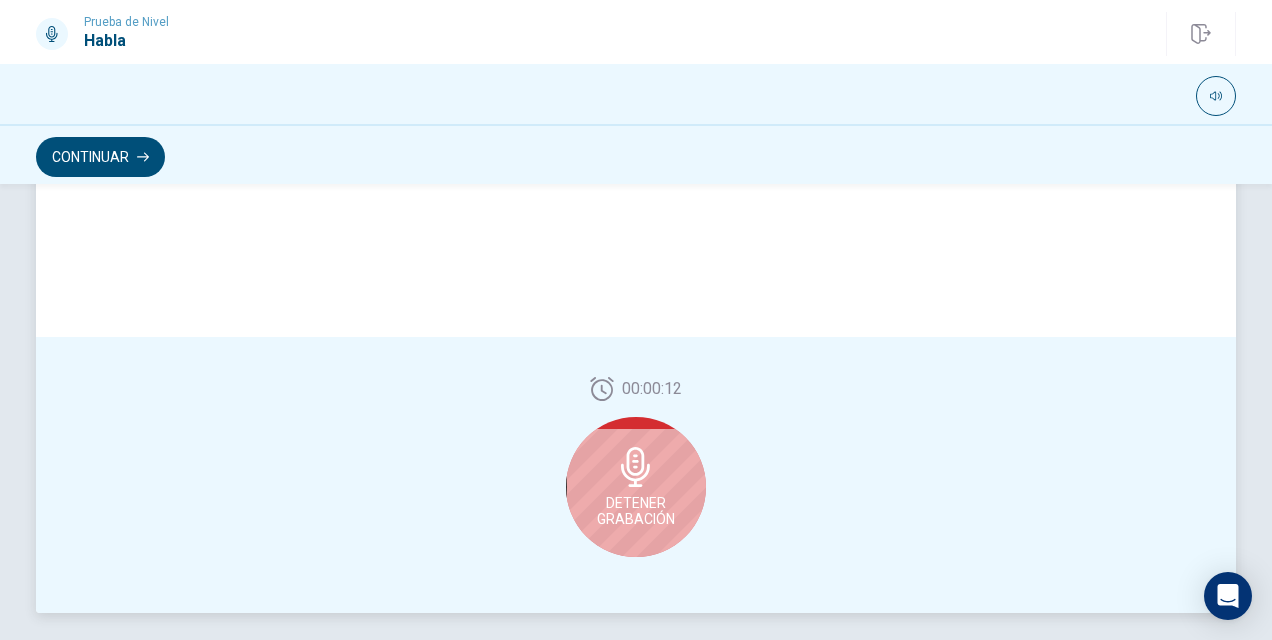 click on "Detener   Grabación" at bounding box center (636, 511) 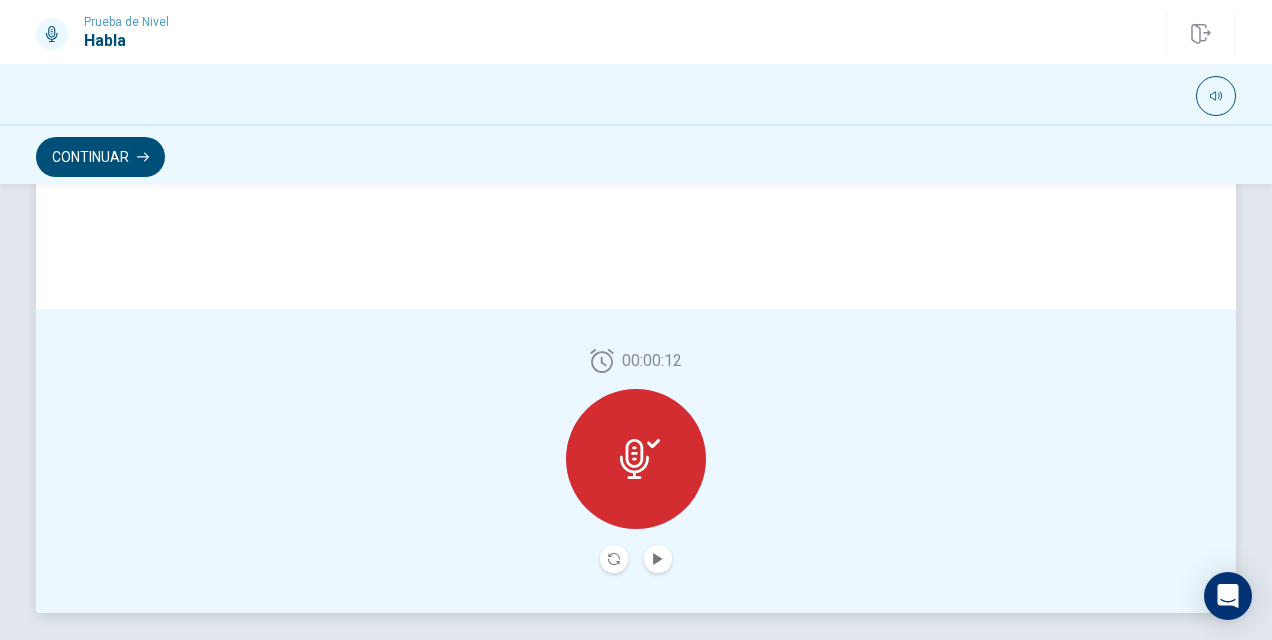 scroll, scrollTop: 469, scrollLeft: 0, axis: vertical 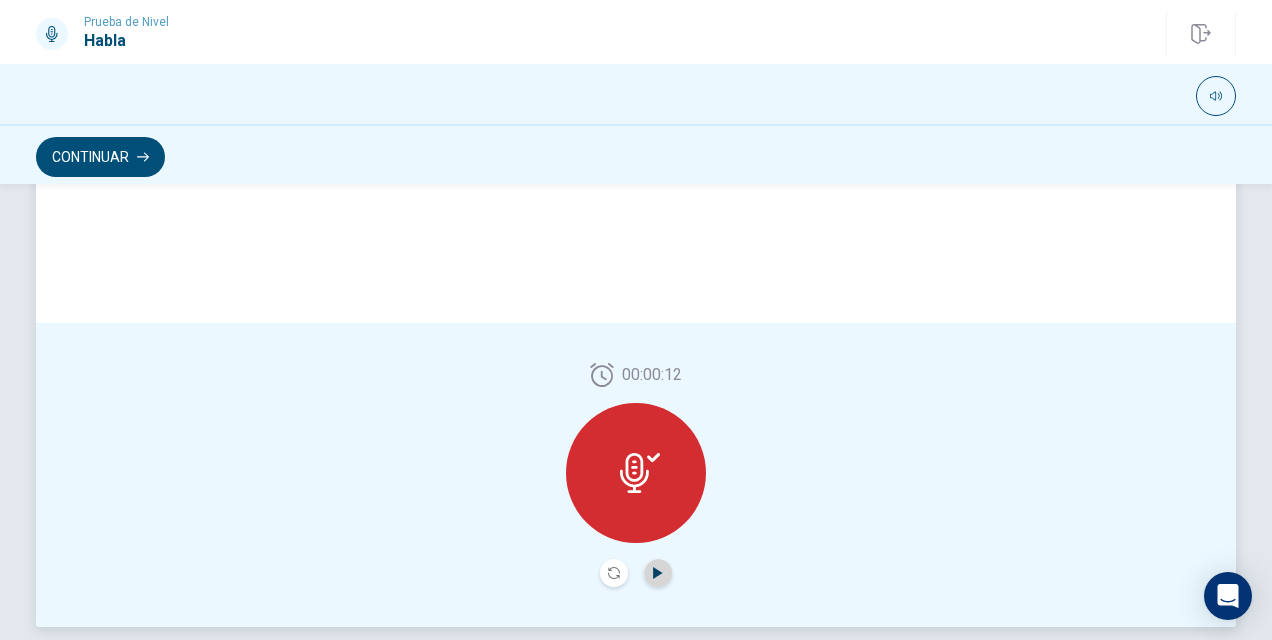 click at bounding box center [657, 573] 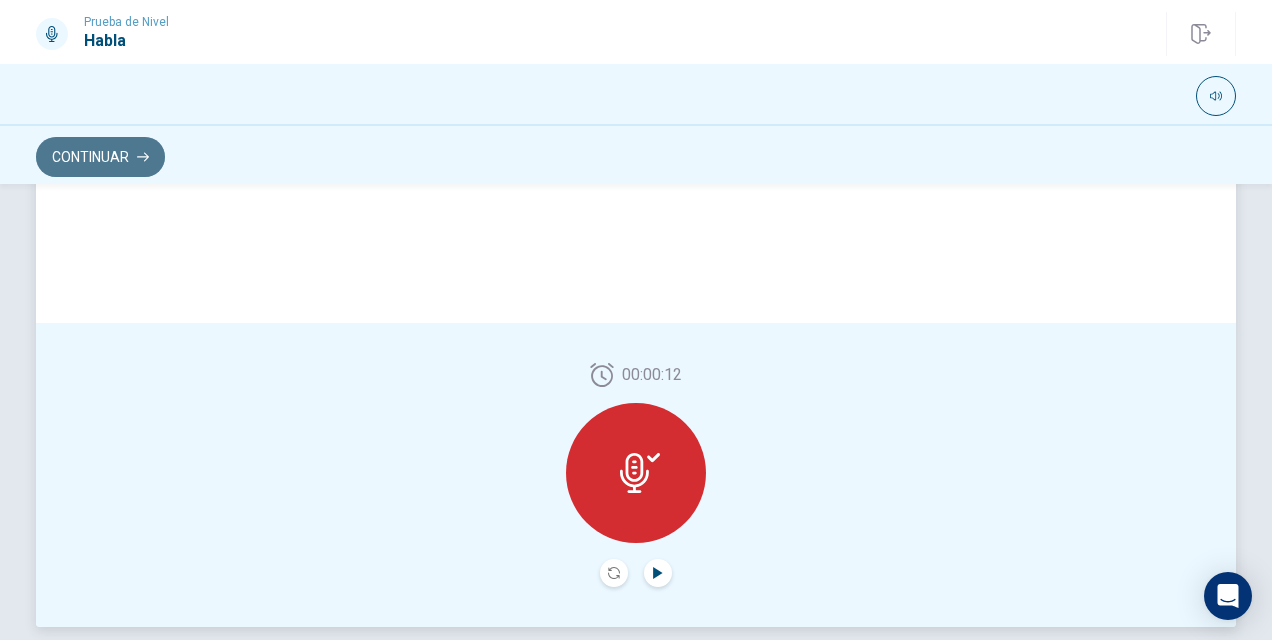 click on "Continuar" at bounding box center [100, 157] 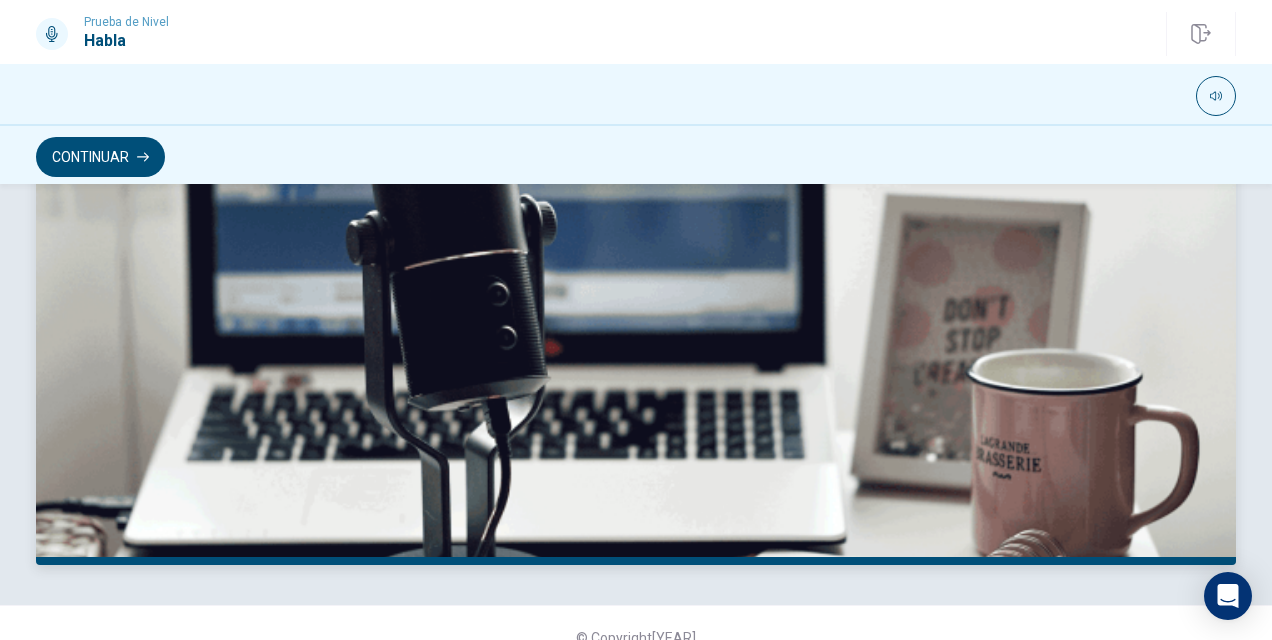 scroll, scrollTop: 560, scrollLeft: 0, axis: vertical 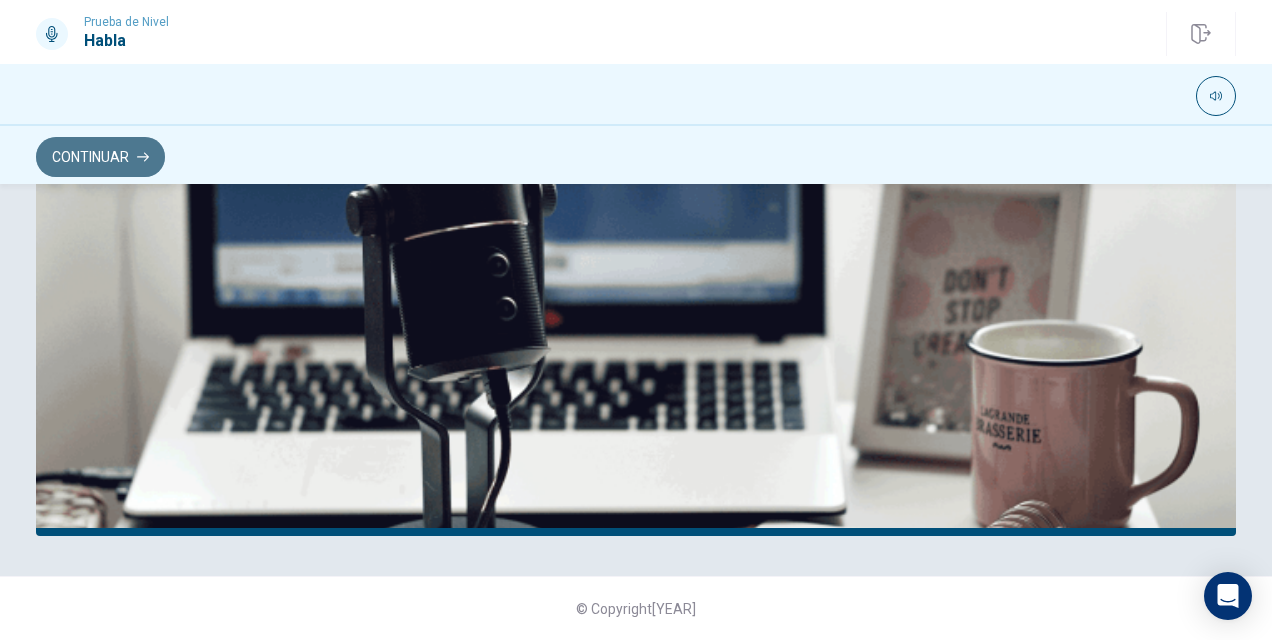 click on "Continuar" at bounding box center [100, 157] 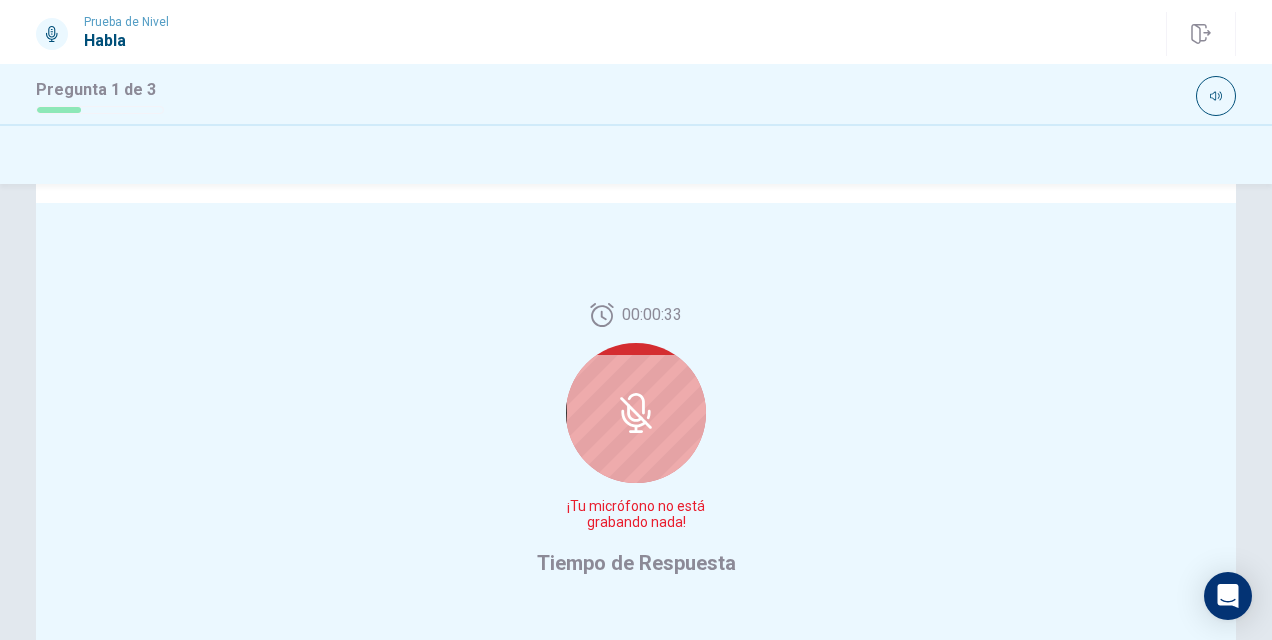 scroll, scrollTop: 417, scrollLeft: 0, axis: vertical 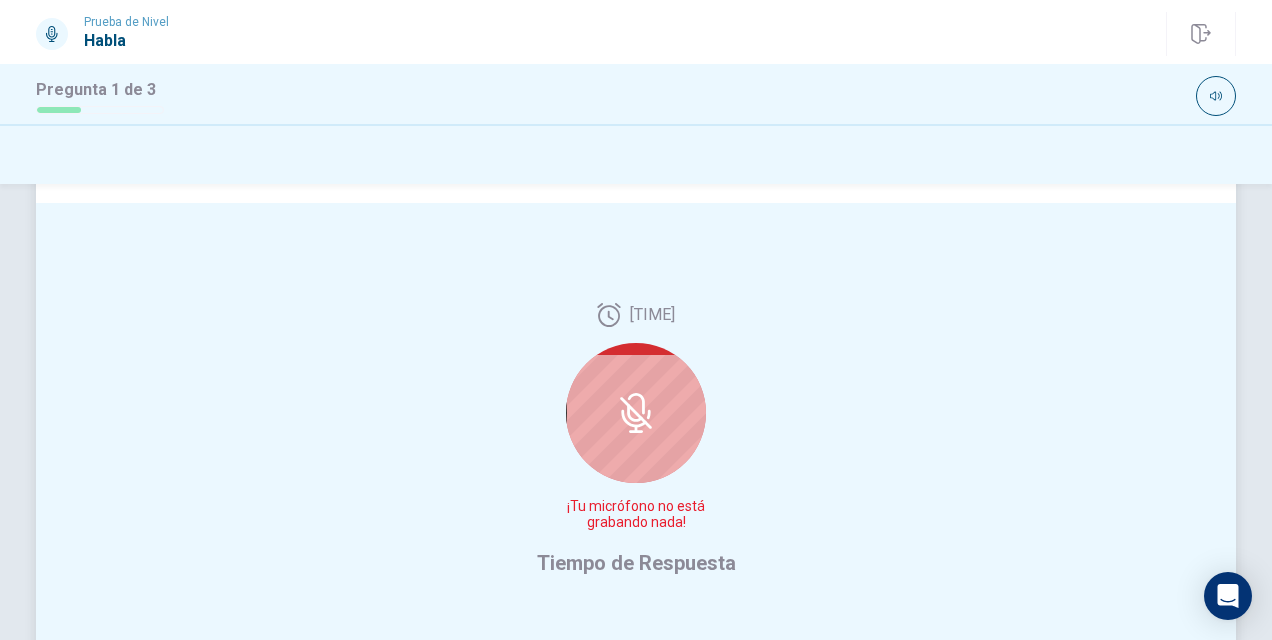 click at bounding box center (636, 413) 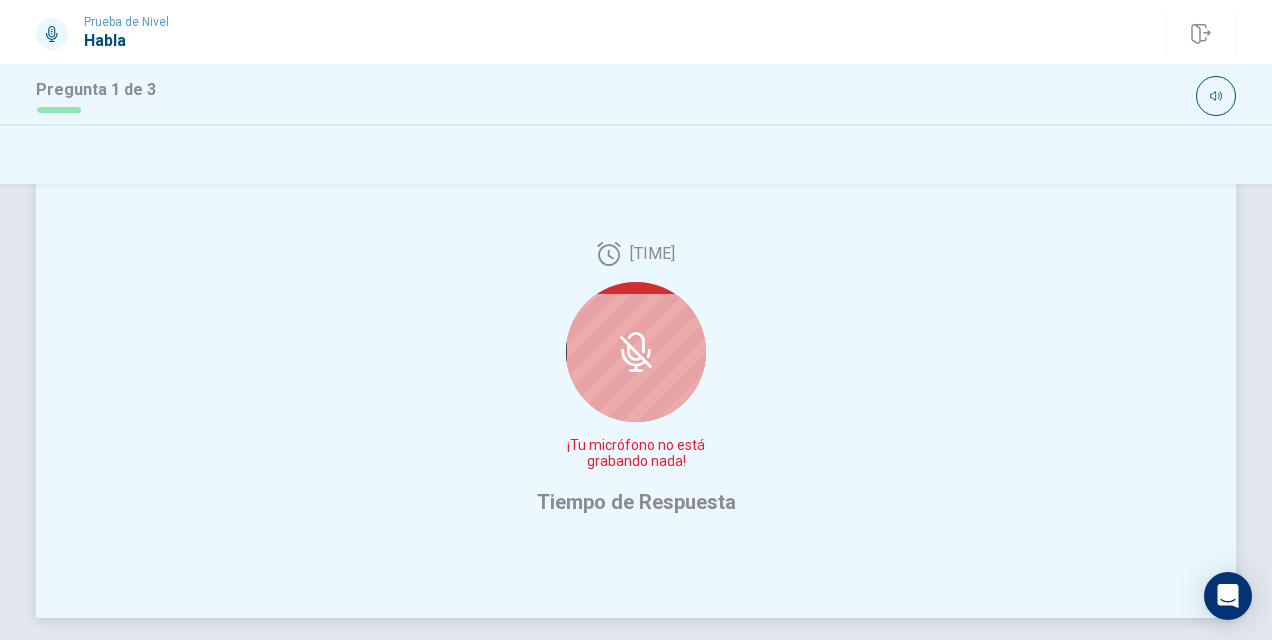 scroll, scrollTop: 479, scrollLeft: 0, axis: vertical 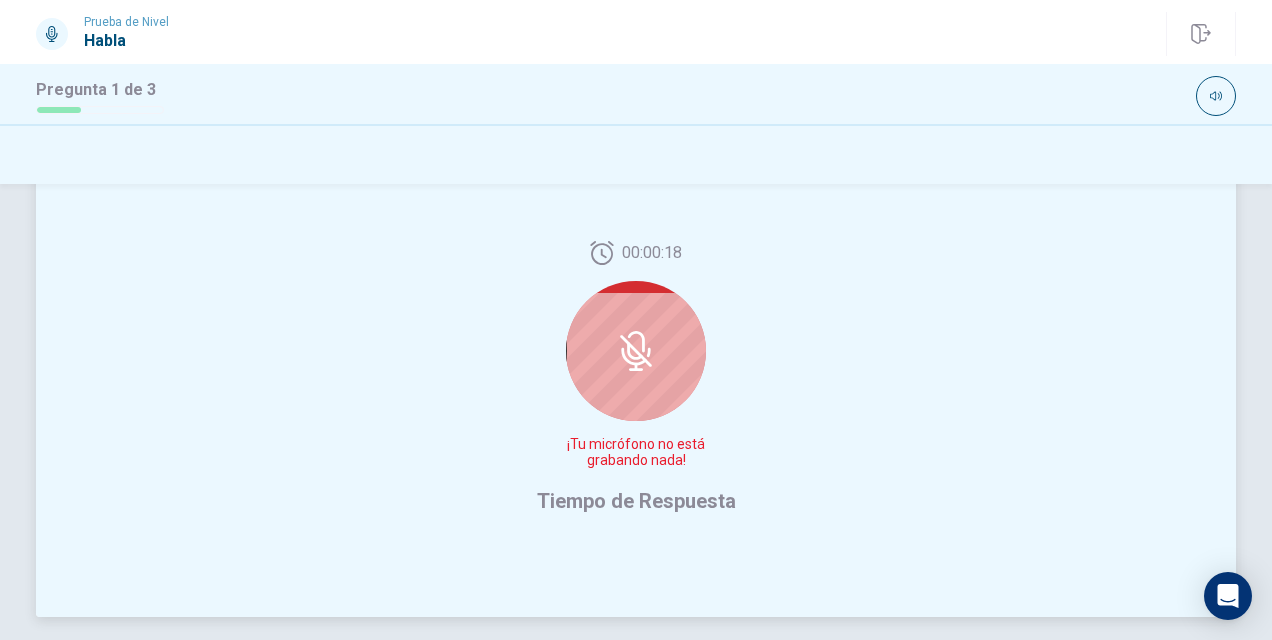 click at bounding box center [636, 351] 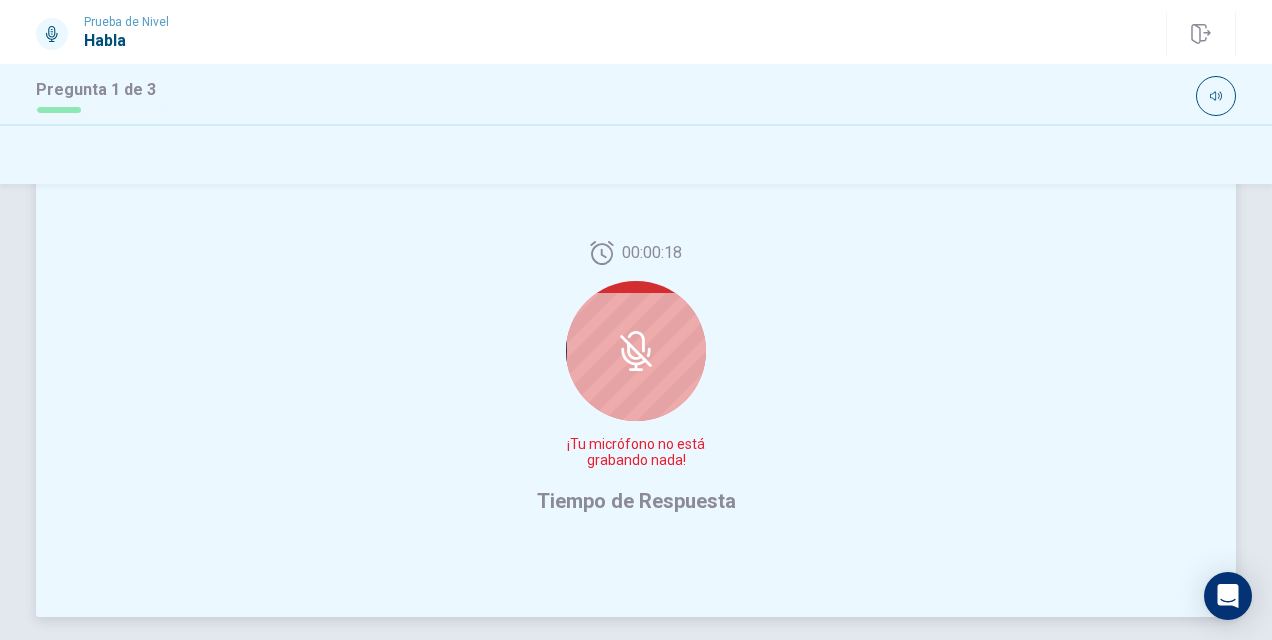 click at bounding box center [636, 351] 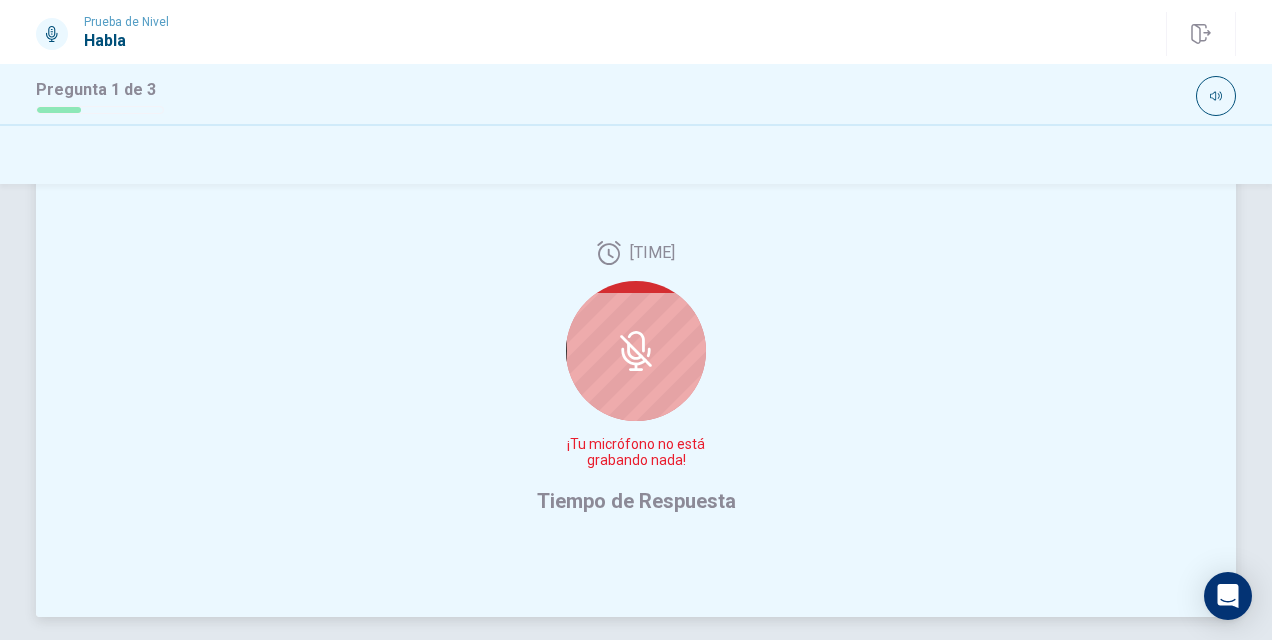 click at bounding box center (636, 351) 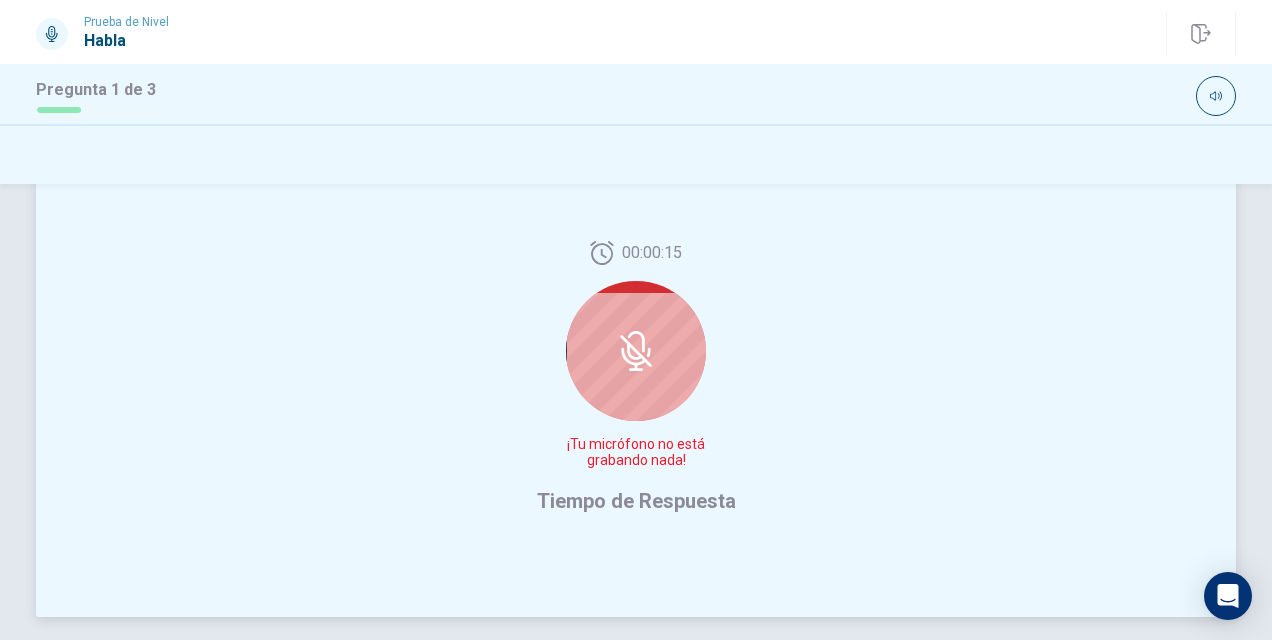 click on "¡Tu micrófono no está grabando nada!" at bounding box center (636, 453) 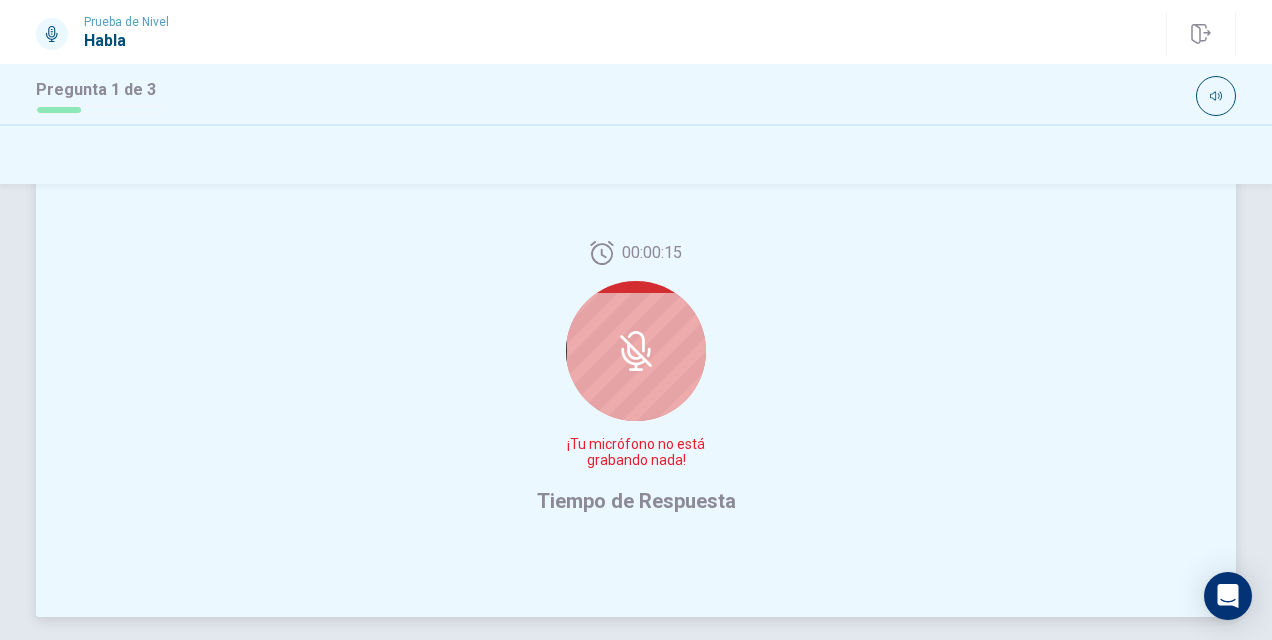 click on "¡Tu micrófono no está grabando nada!" at bounding box center (636, 453) 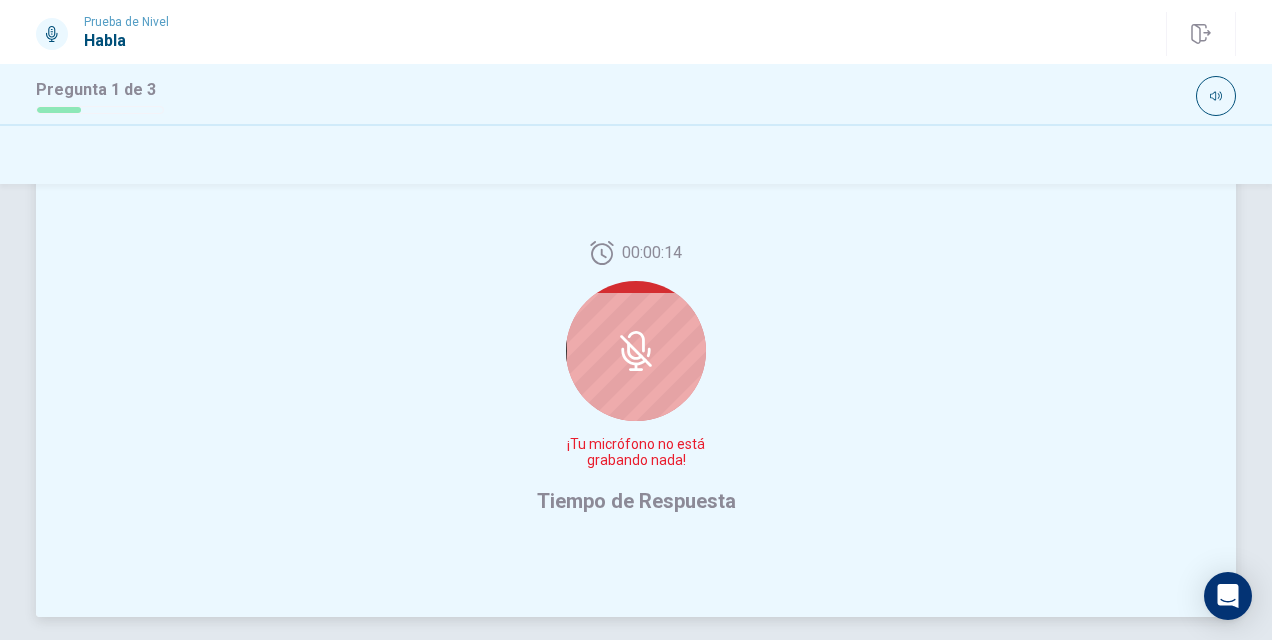 click on "¡Tu micrófono no está grabando nada!" at bounding box center (636, 453) 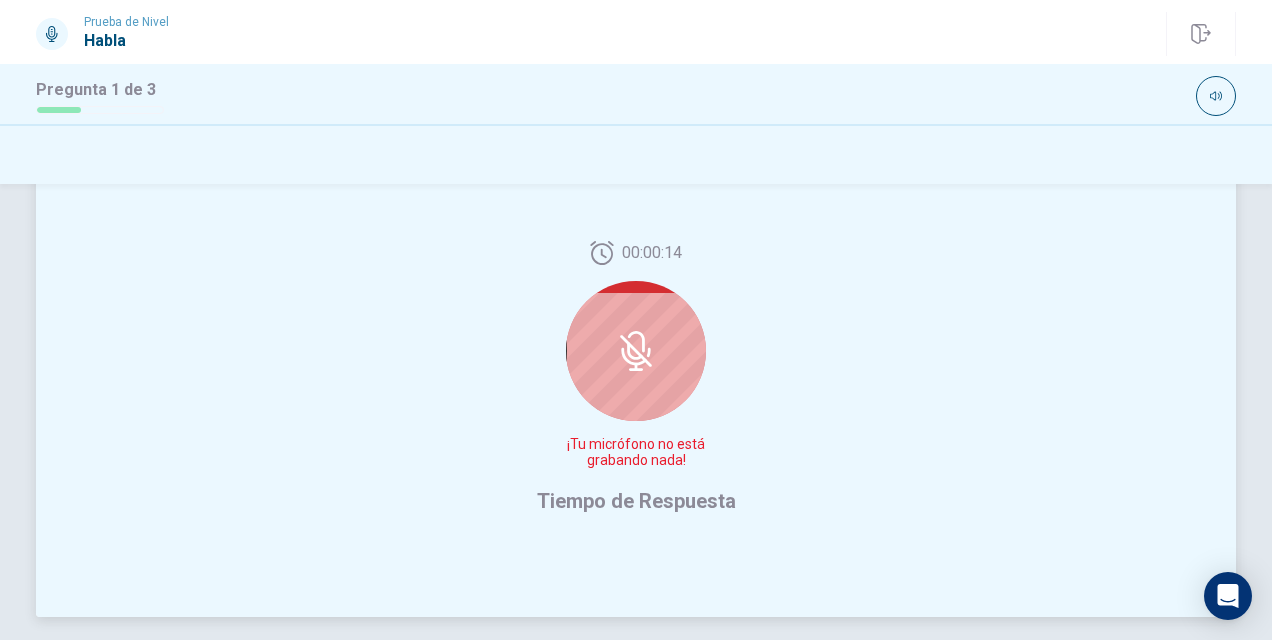 click on "¡Tu micrófono no está grabando nada!" at bounding box center [636, 453] 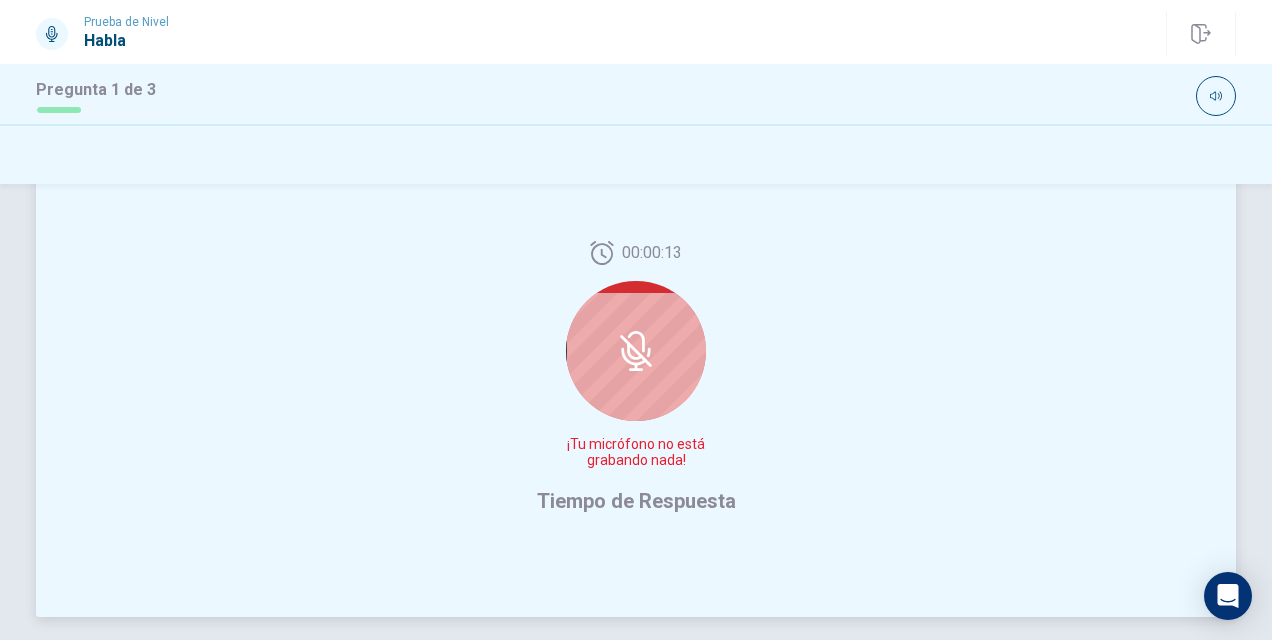 click on "¡Tu micrófono no está grabando nada!" at bounding box center [636, 453] 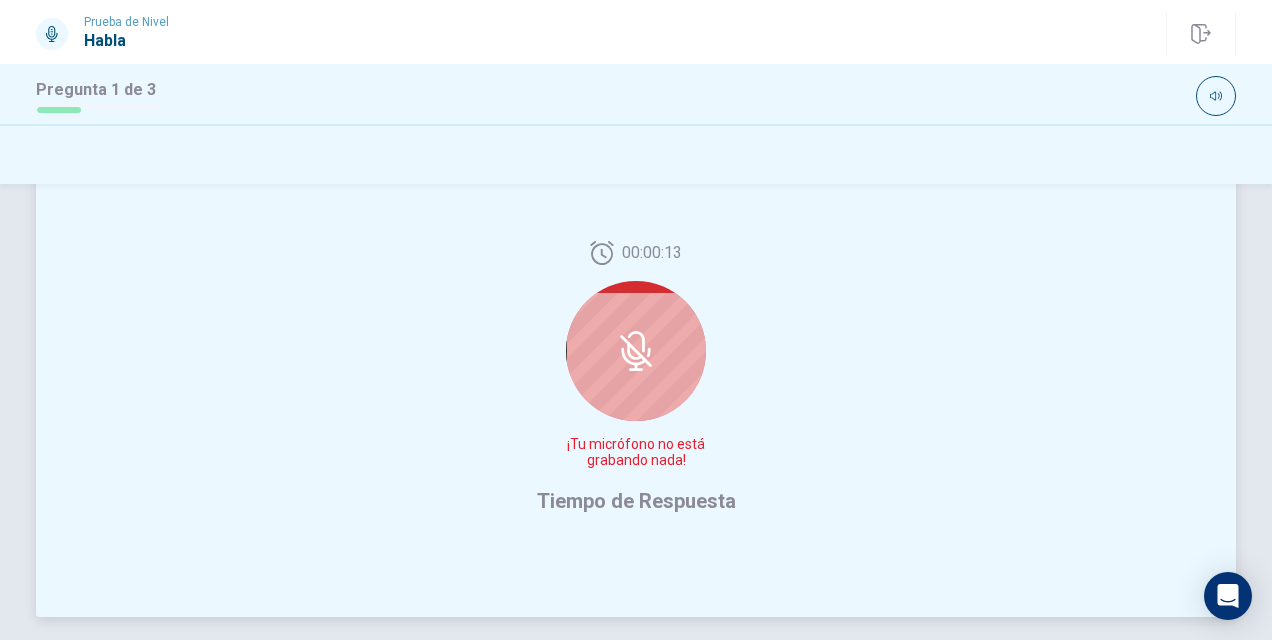 click on "¡Tu micrófono no está grabando nada!" at bounding box center (636, 453) 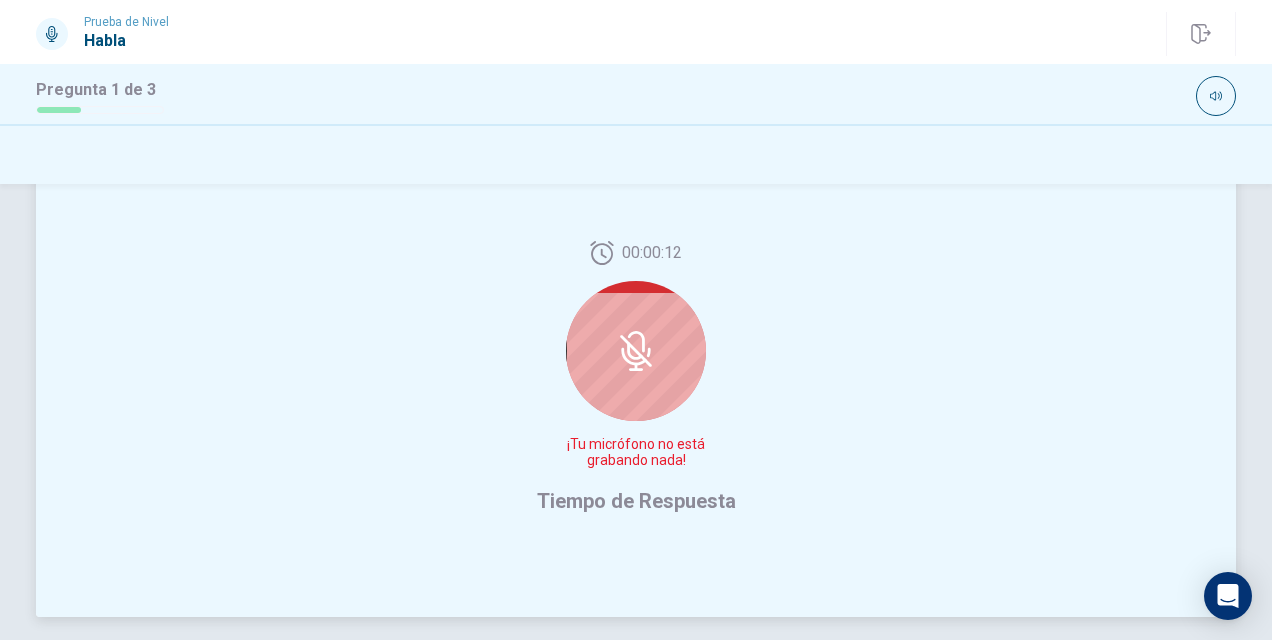 click on "¡Tu micrófono no está grabando nada!" at bounding box center (636, 453) 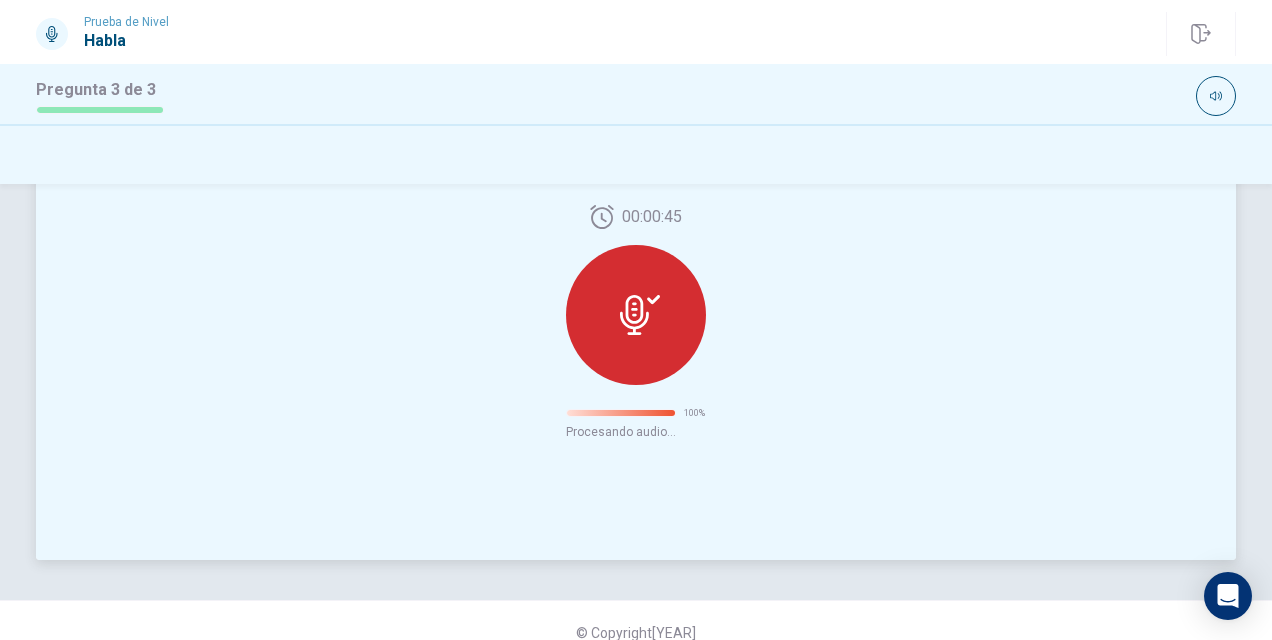 scroll, scrollTop: 208, scrollLeft: 0, axis: vertical 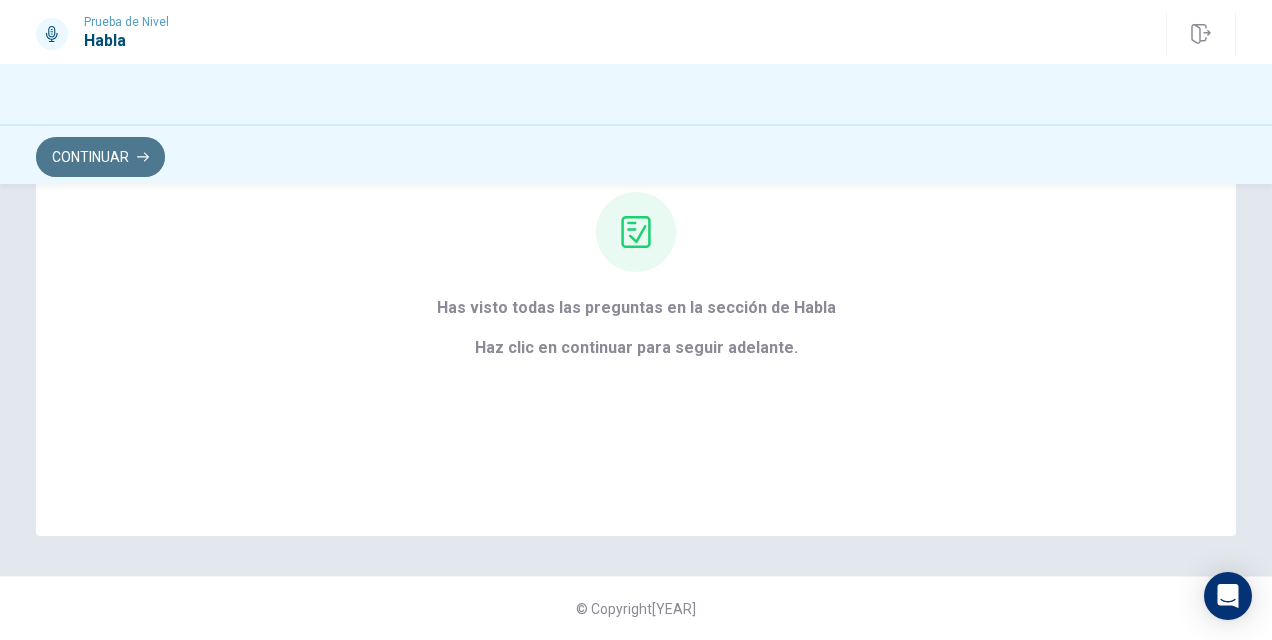 click on "Continuar" at bounding box center (100, 157) 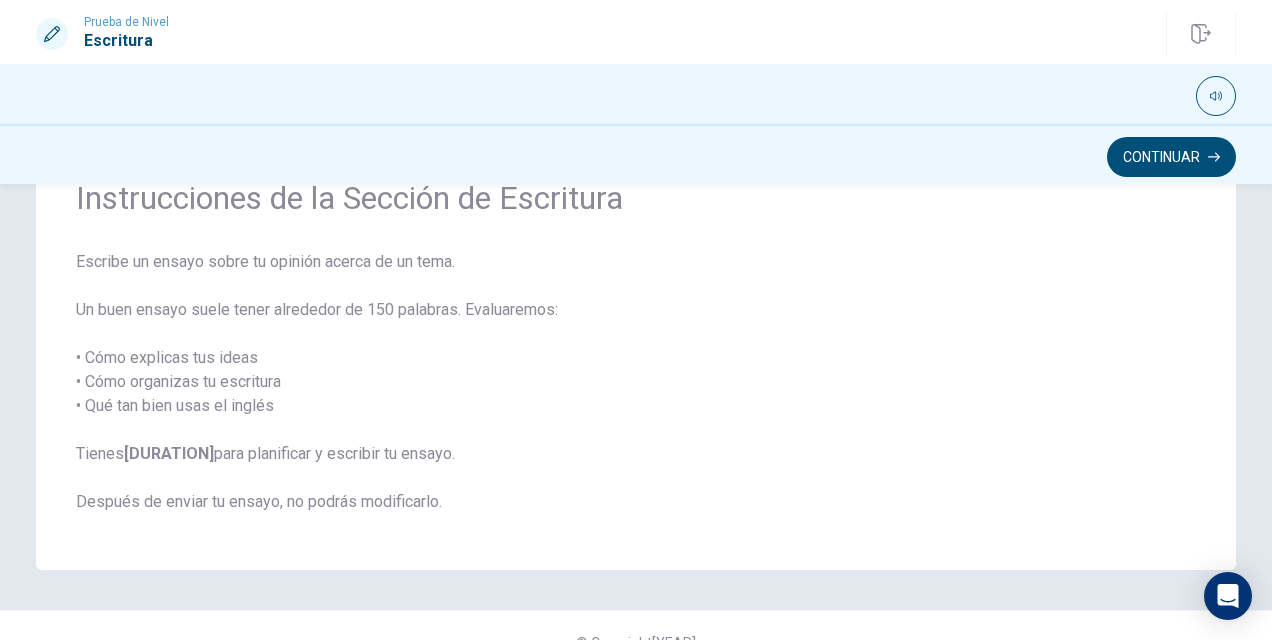 scroll, scrollTop: 103, scrollLeft: 0, axis: vertical 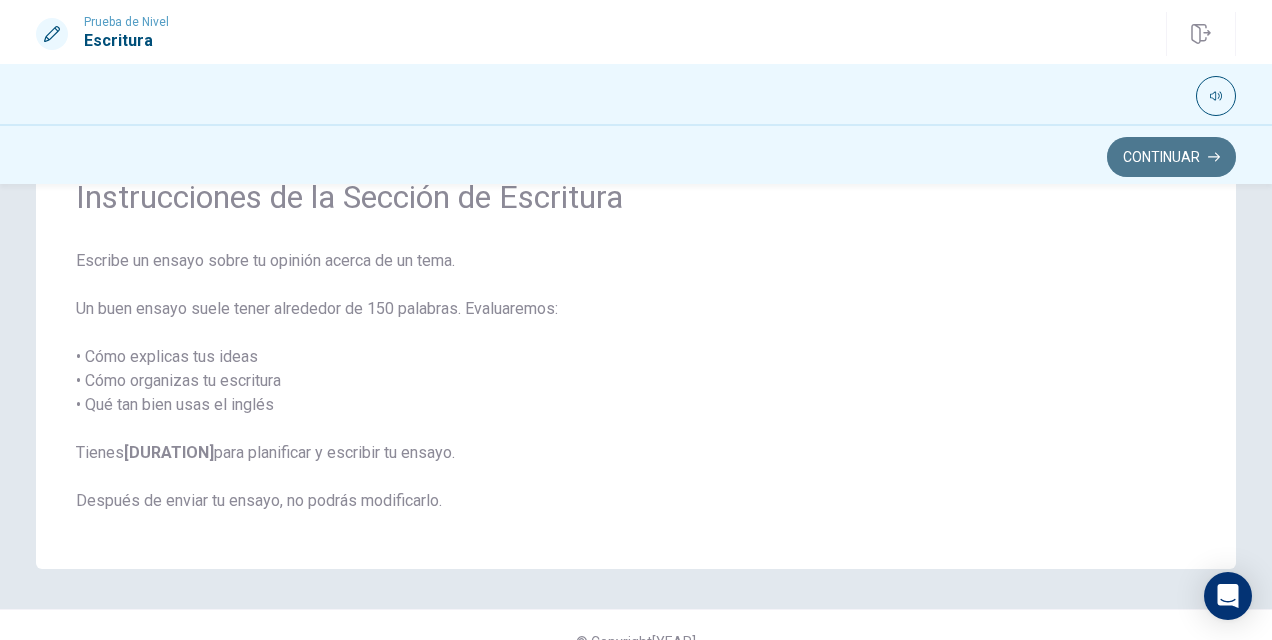 click on "Continuar" at bounding box center [1171, 157] 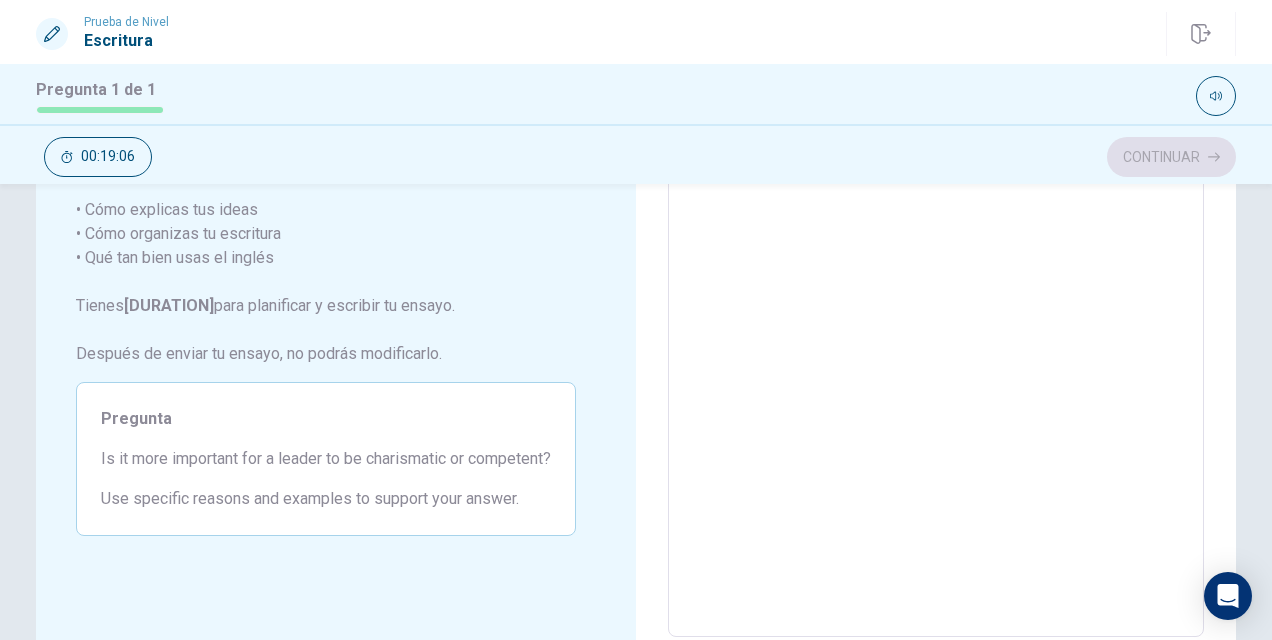 scroll, scrollTop: 212, scrollLeft: 0, axis: vertical 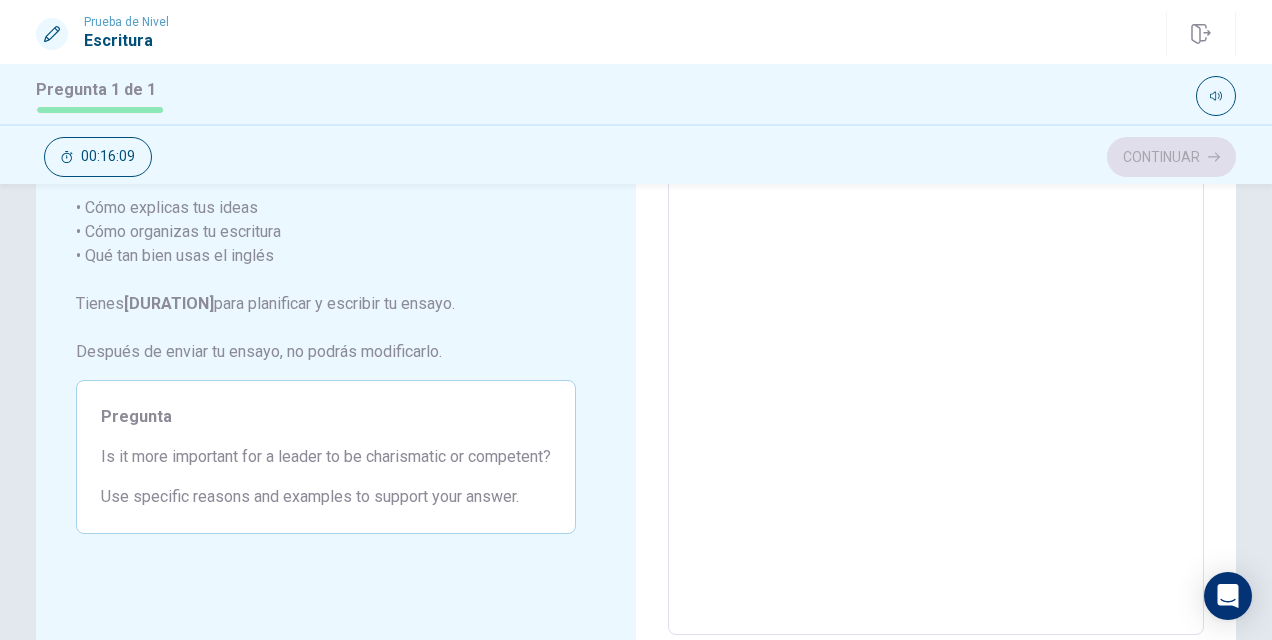 click at bounding box center (936, 359) 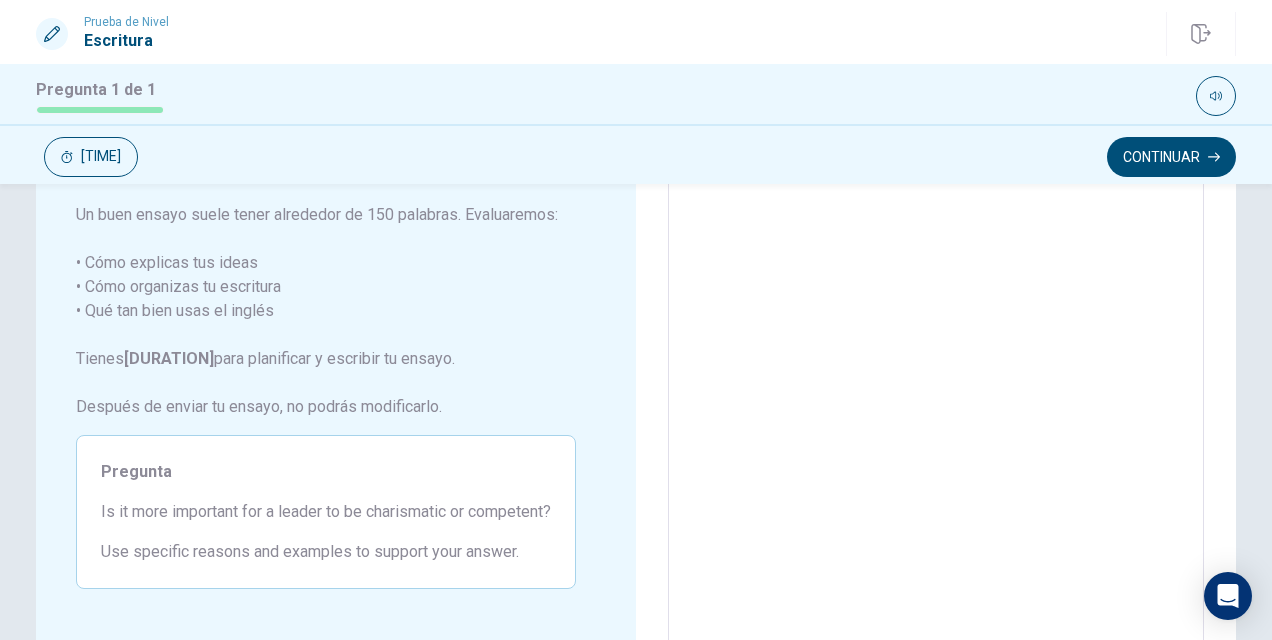 scroll, scrollTop: 0, scrollLeft: 0, axis: both 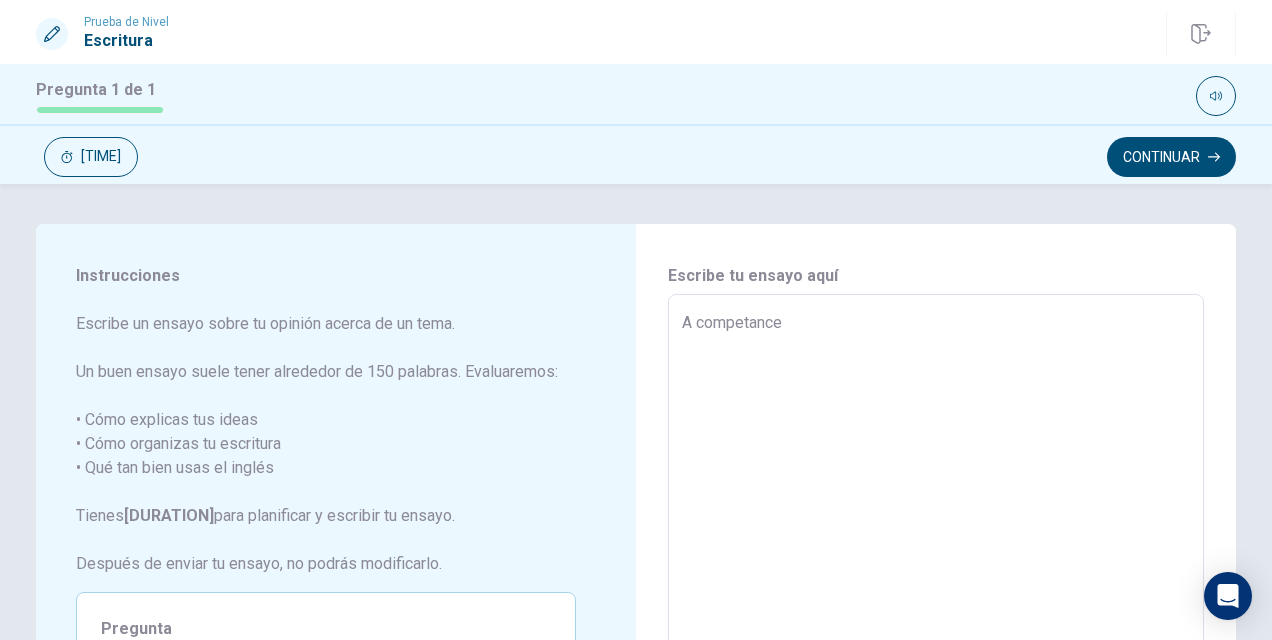 click on "A competance" at bounding box center (936, 571) 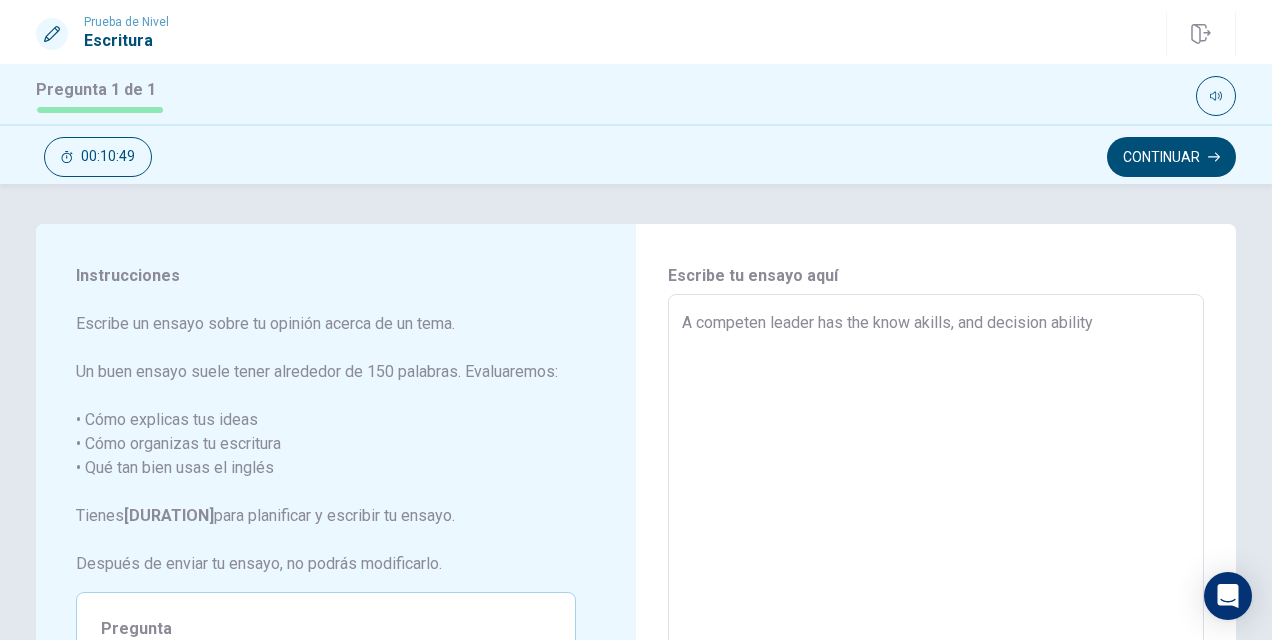 click on "A competen leader has the know akills, and decision ability" at bounding box center (936, 571) 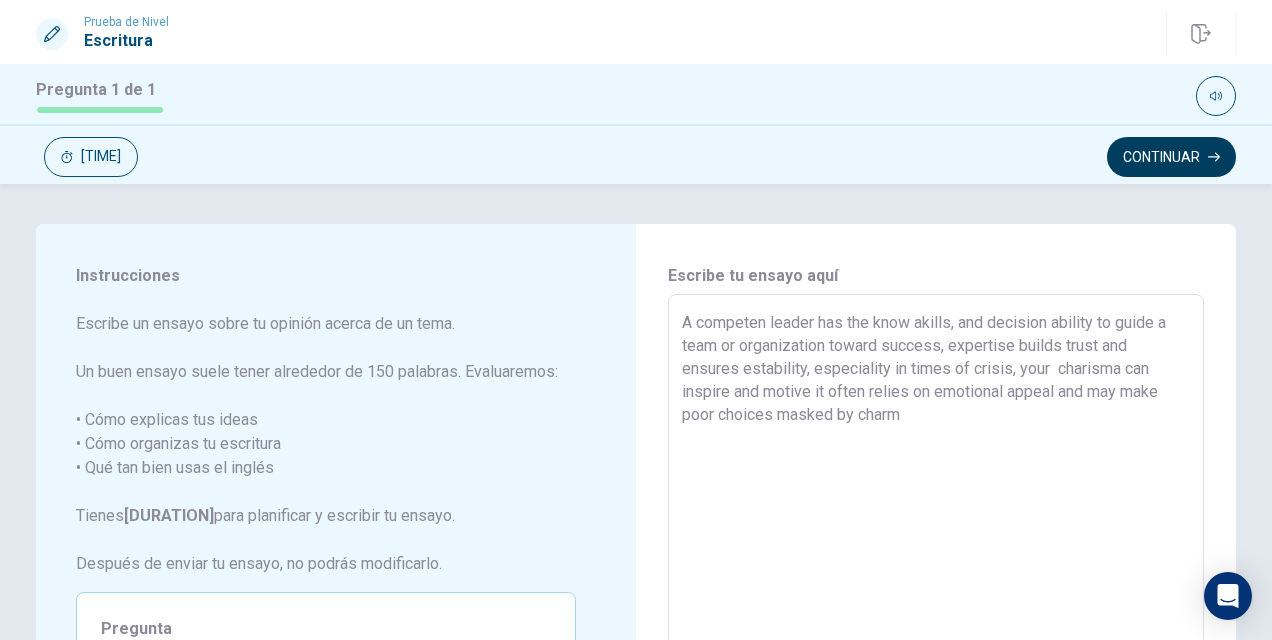 type on "A competen leader has the know akills, and decision ability to guide a team or organization toward success, expertise builds trust and ensures estability, especiality in times of crisis, your  charisma can inspire and motive it often relies on emotional appeal and may make poor choices masked by charm" 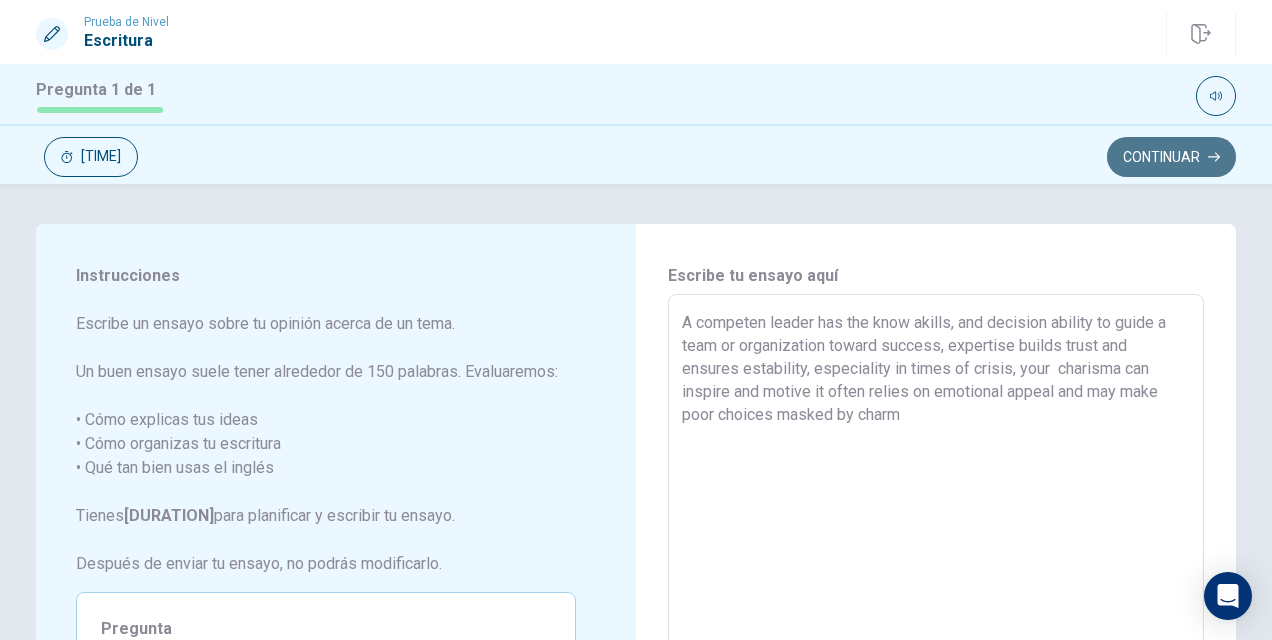 click on "Continuar" at bounding box center [1171, 157] 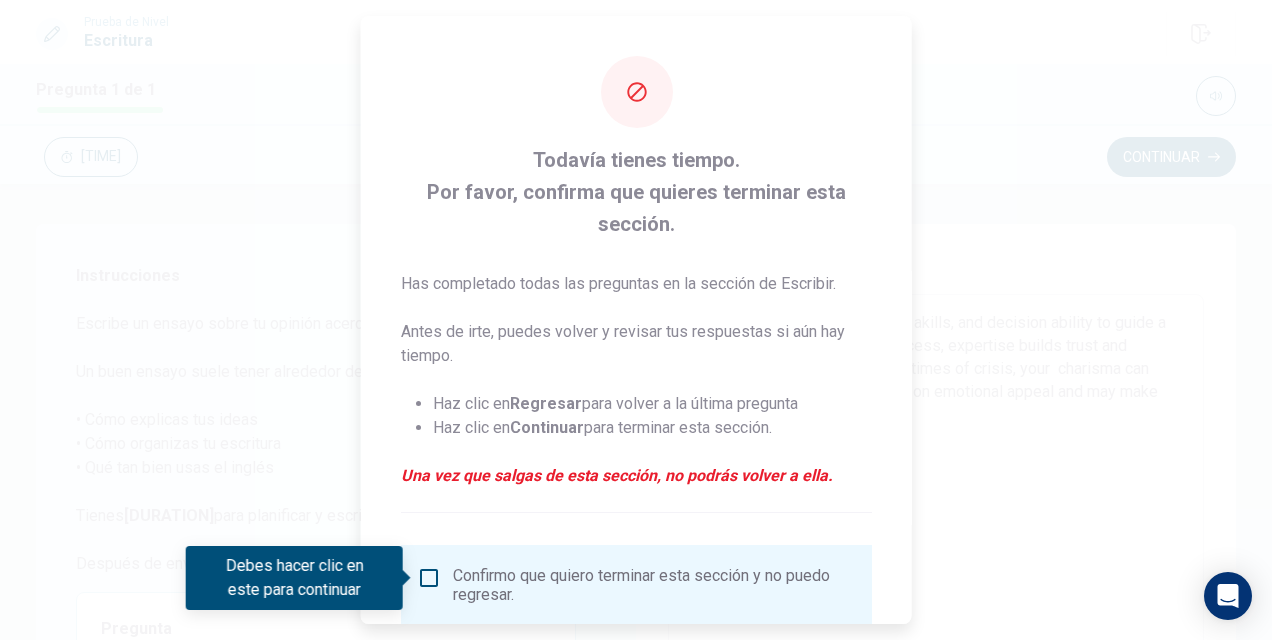 click at bounding box center [636, 320] 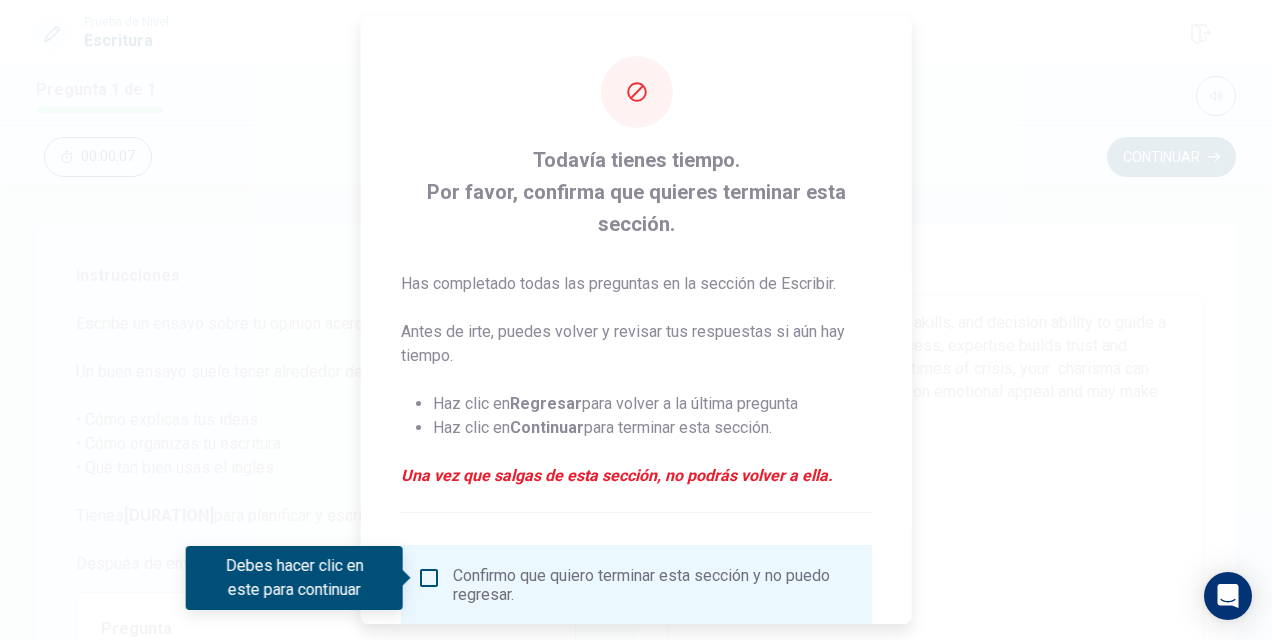 scroll, scrollTop: 138, scrollLeft: 0, axis: vertical 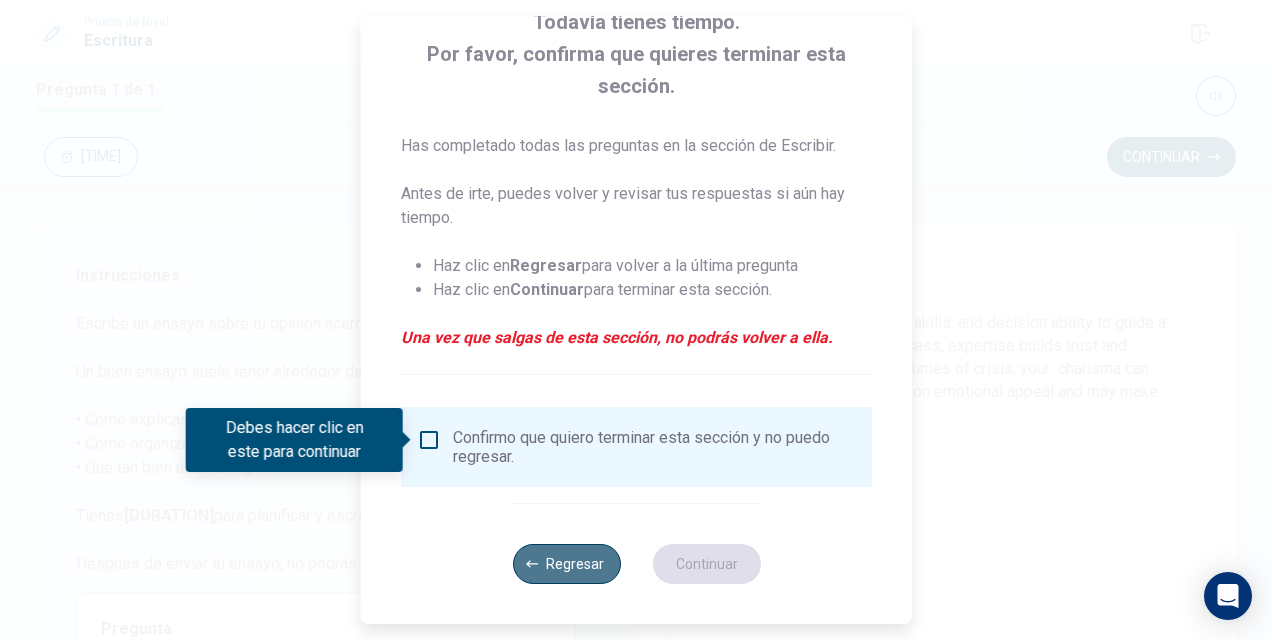 click on "Regresar" at bounding box center (566, 564) 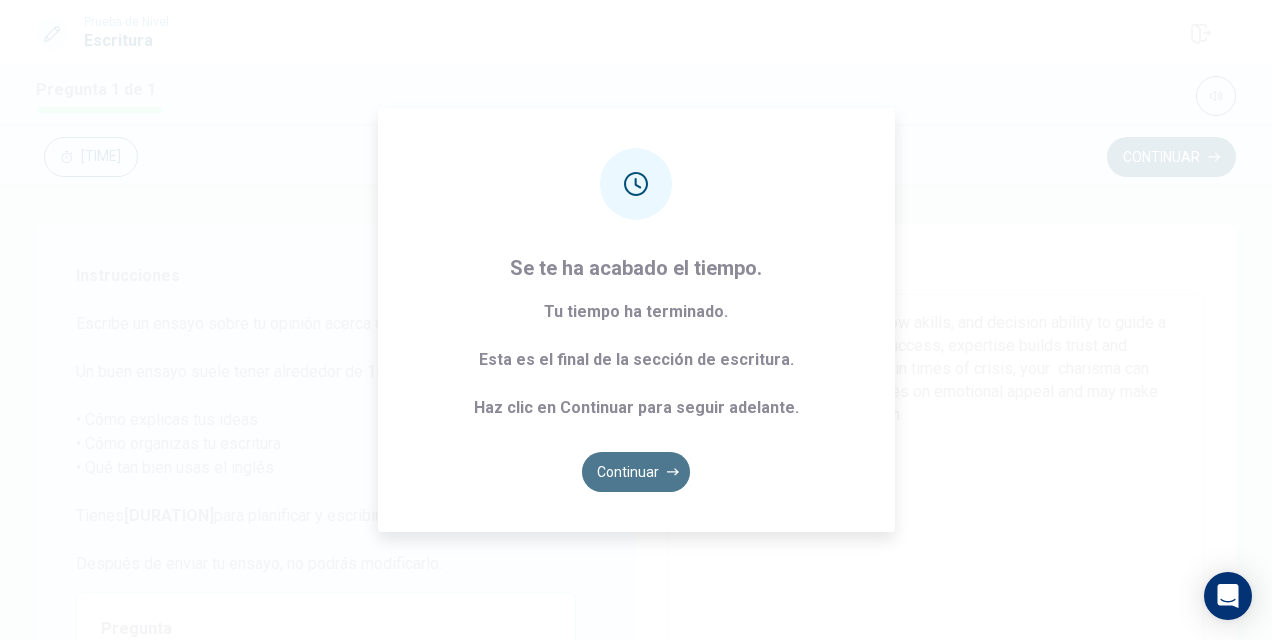 click on "Continuar" at bounding box center (636, 472) 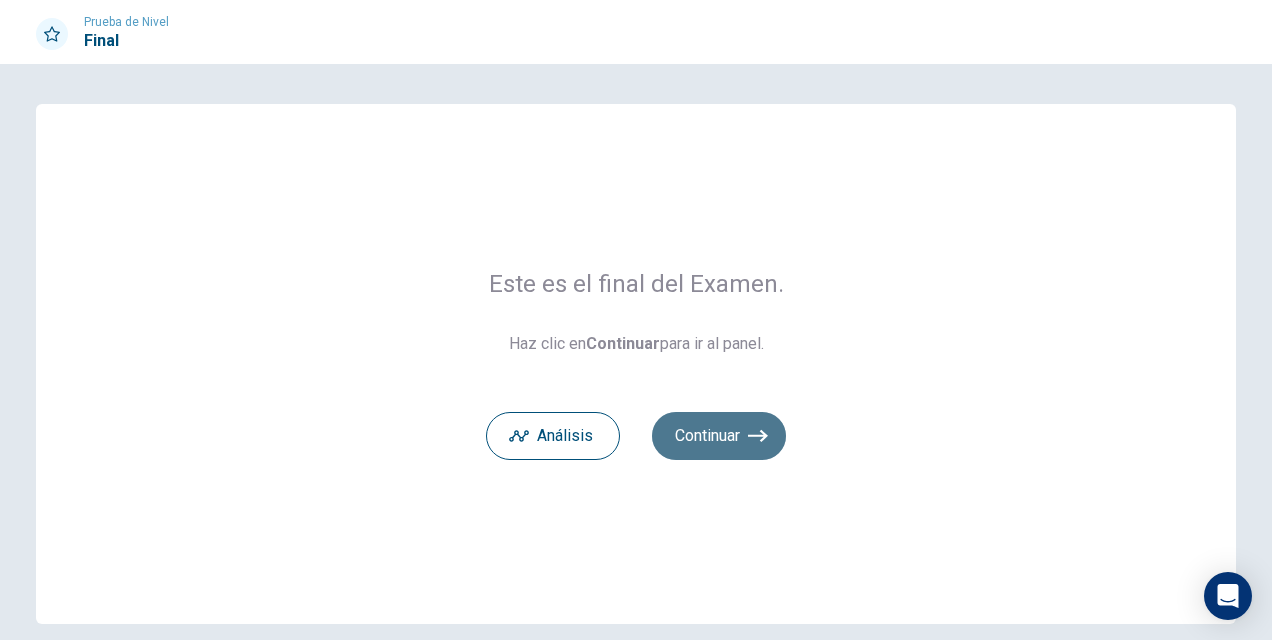 click on "Continuar" at bounding box center (719, 436) 